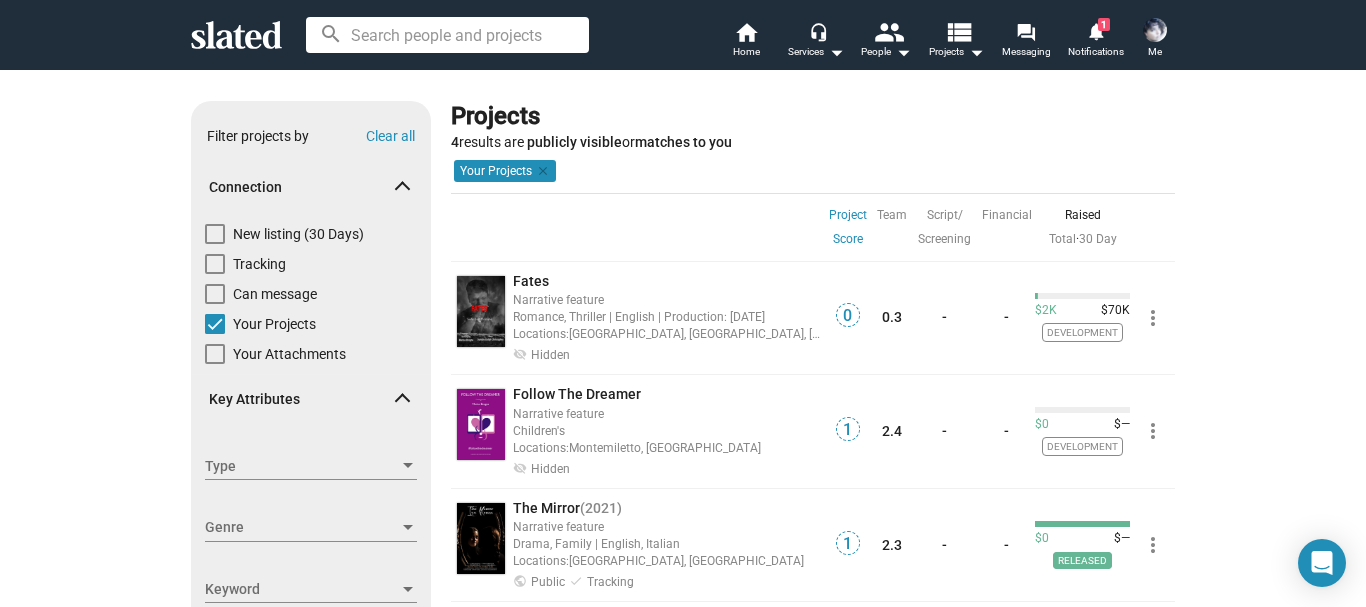 scroll, scrollTop: 0, scrollLeft: 0, axis: both 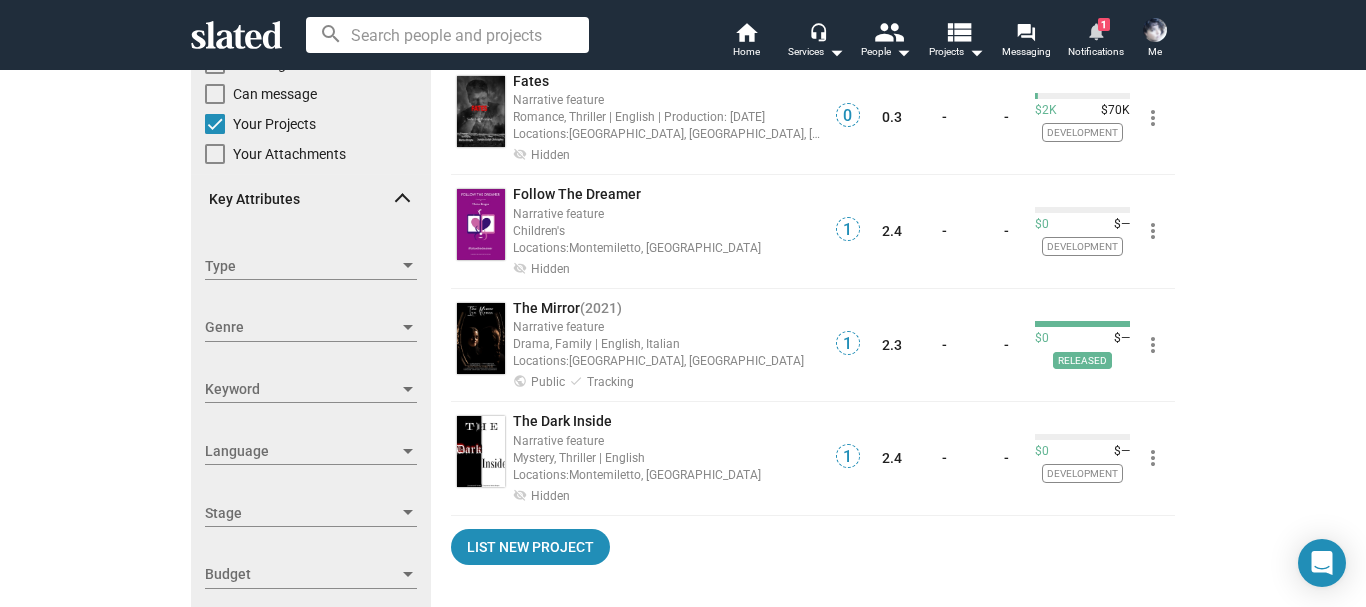 click on "notifications" at bounding box center (1095, 30) 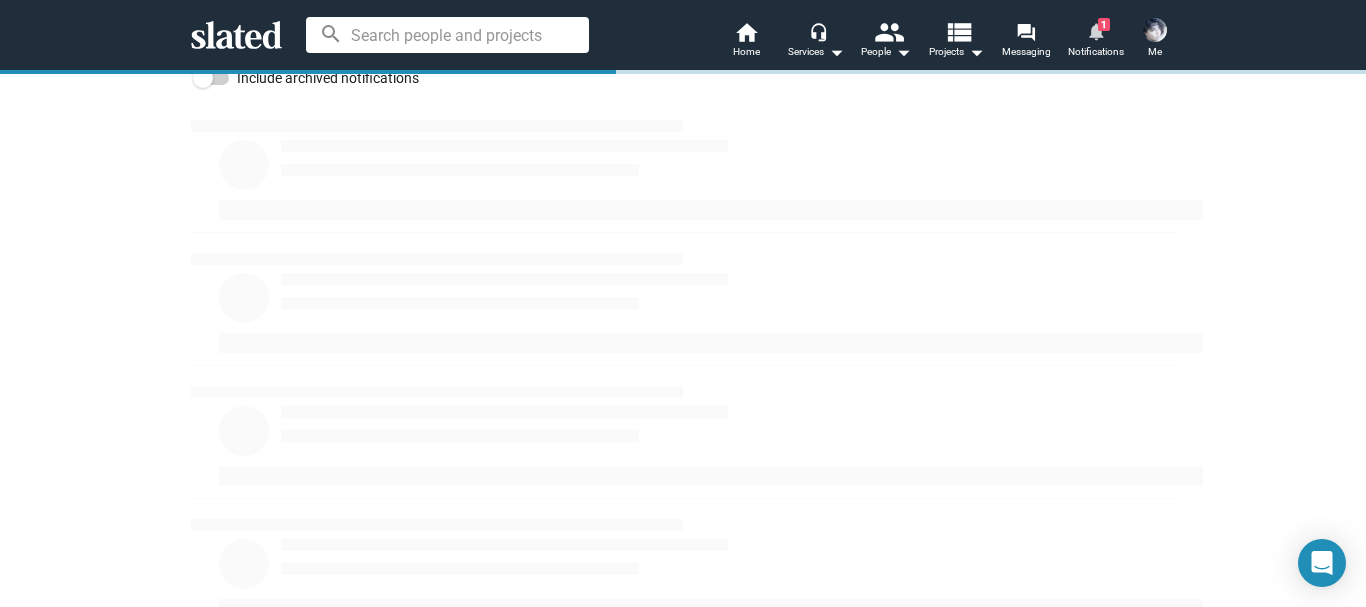 scroll, scrollTop: 0, scrollLeft: 0, axis: both 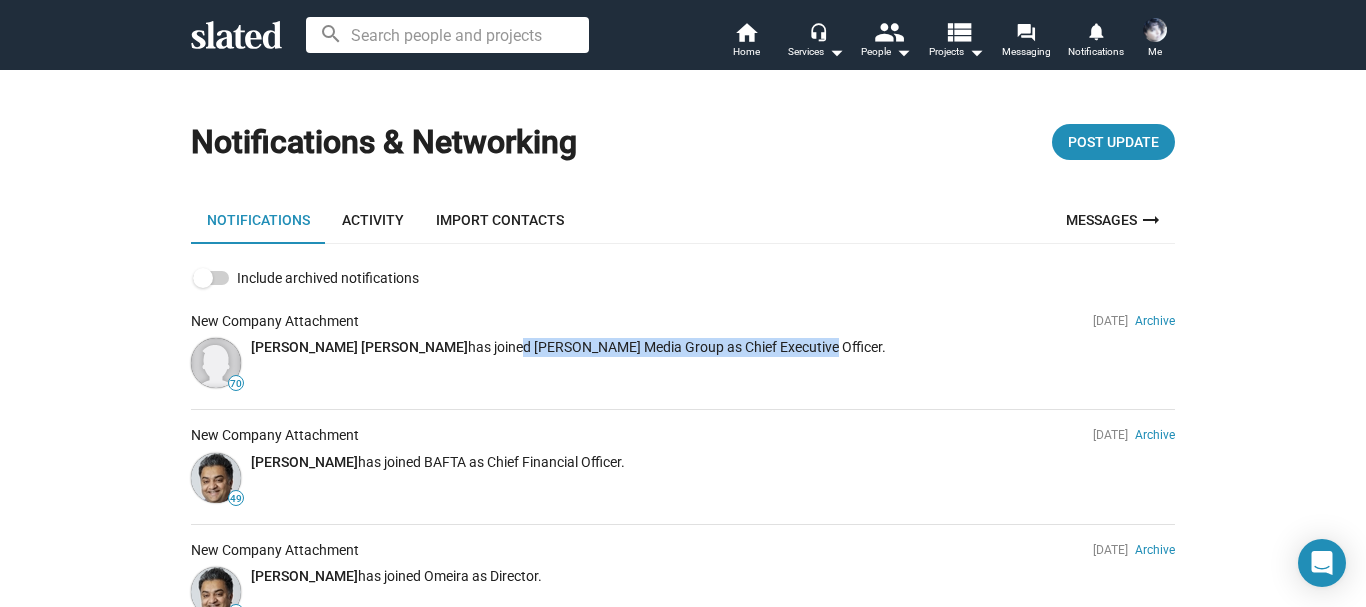 drag, startPoint x: 427, startPoint y: 345, endPoint x: 722, endPoint y: 339, distance: 295.061 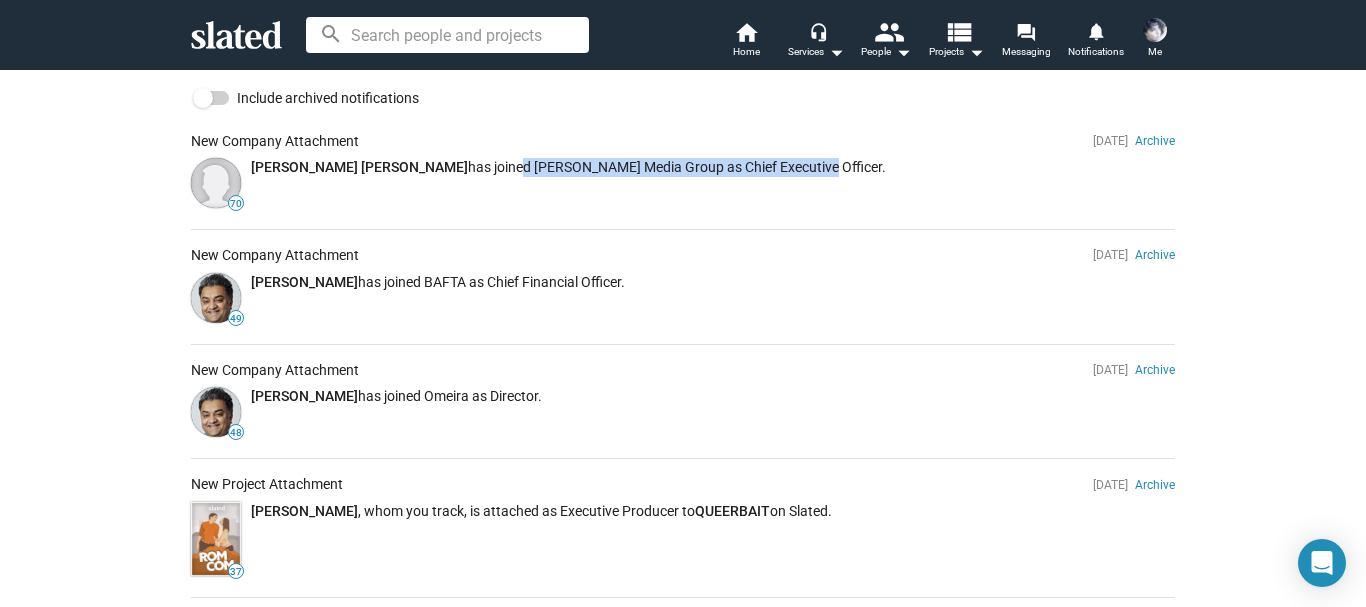 scroll, scrollTop: 200, scrollLeft: 0, axis: vertical 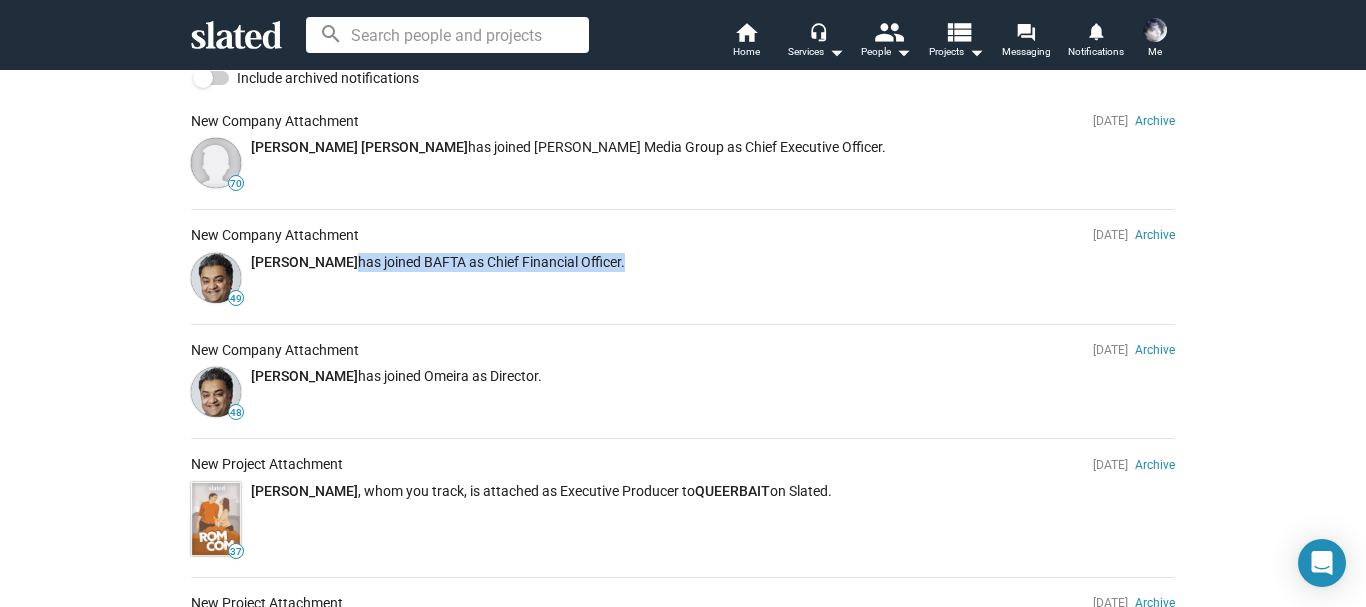 drag, startPoint x: 328, startPoint y: 259, endPoint x: 599, endPoint y: 250, distance: 271.1494 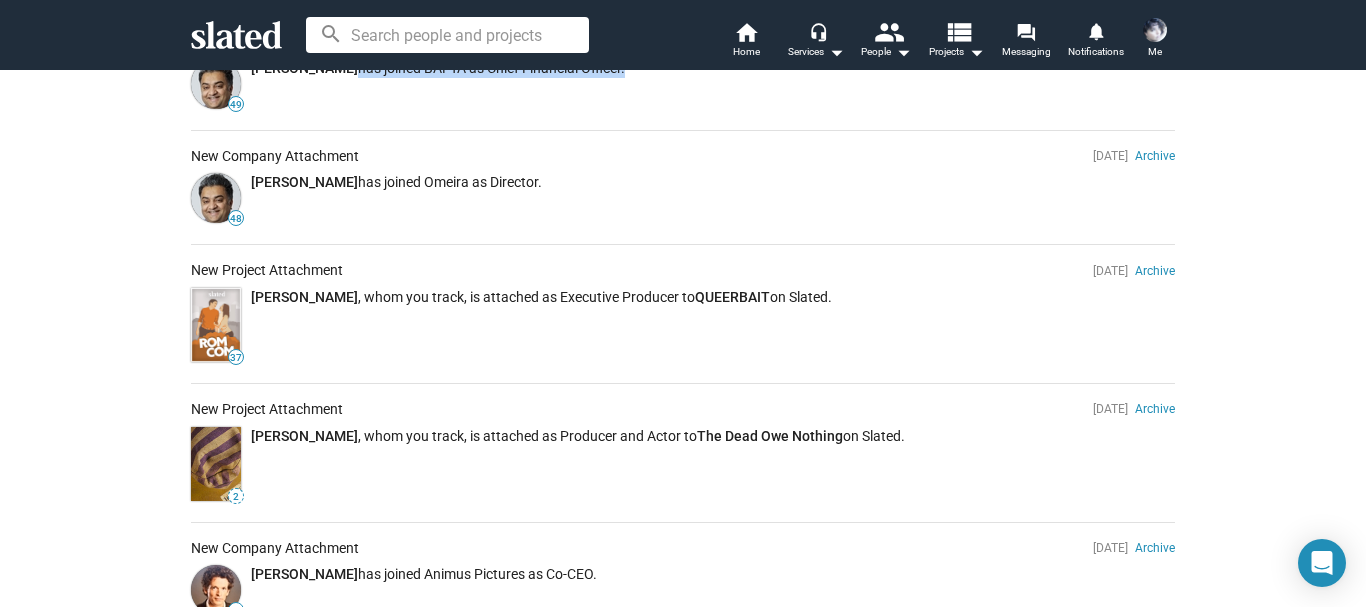 scroll, scrollTop: 400, scrollLeft: 0, axis: vertical 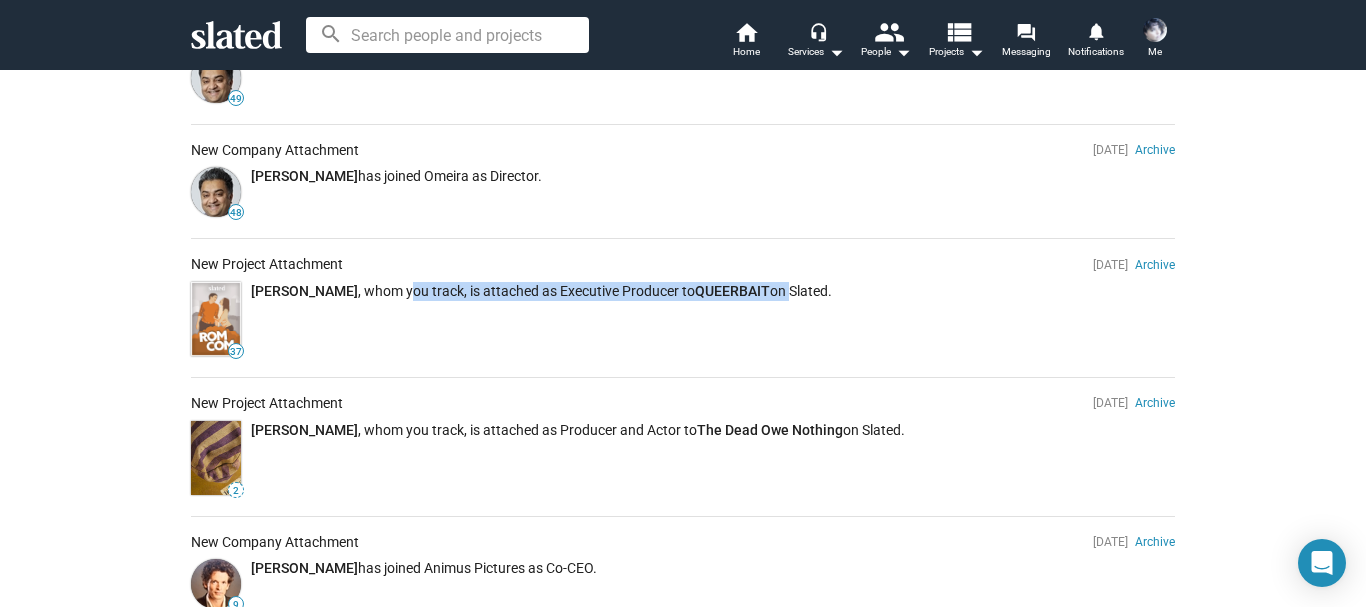 drag, startPoint x: 376, startPoint y: 291, endPoint x: 752, endPoint y: 293, distance: 376.0053 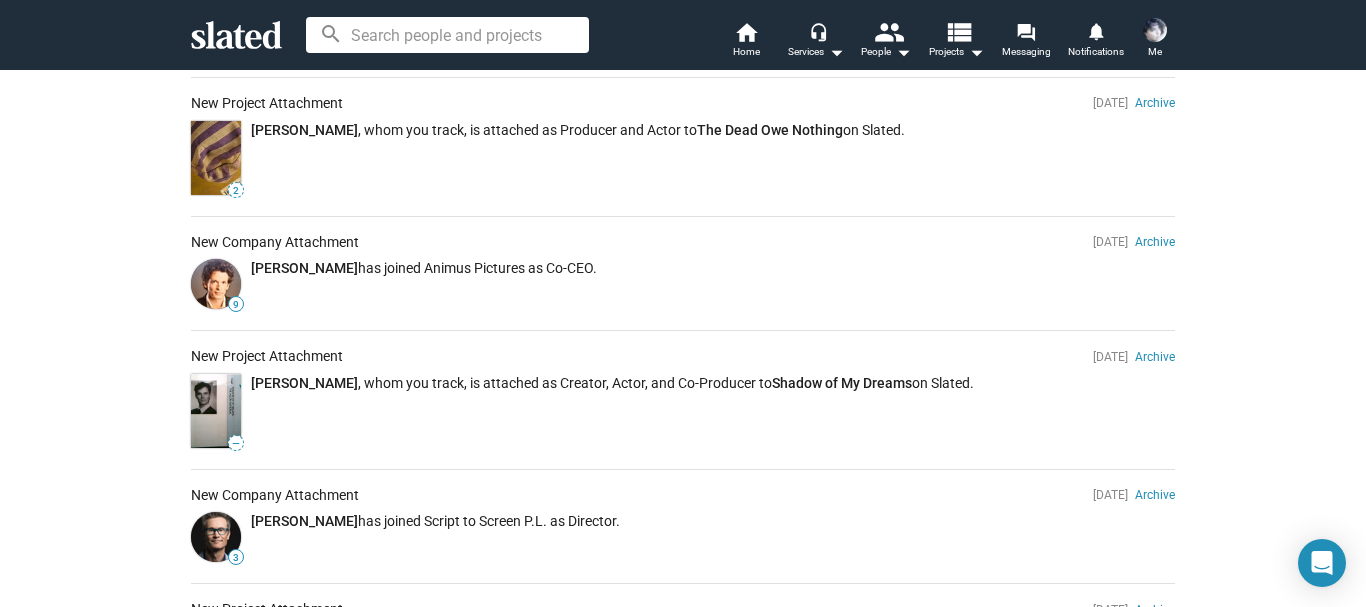 scroll, scrollTop: 800, scrollLeft: 0, axis: vertical 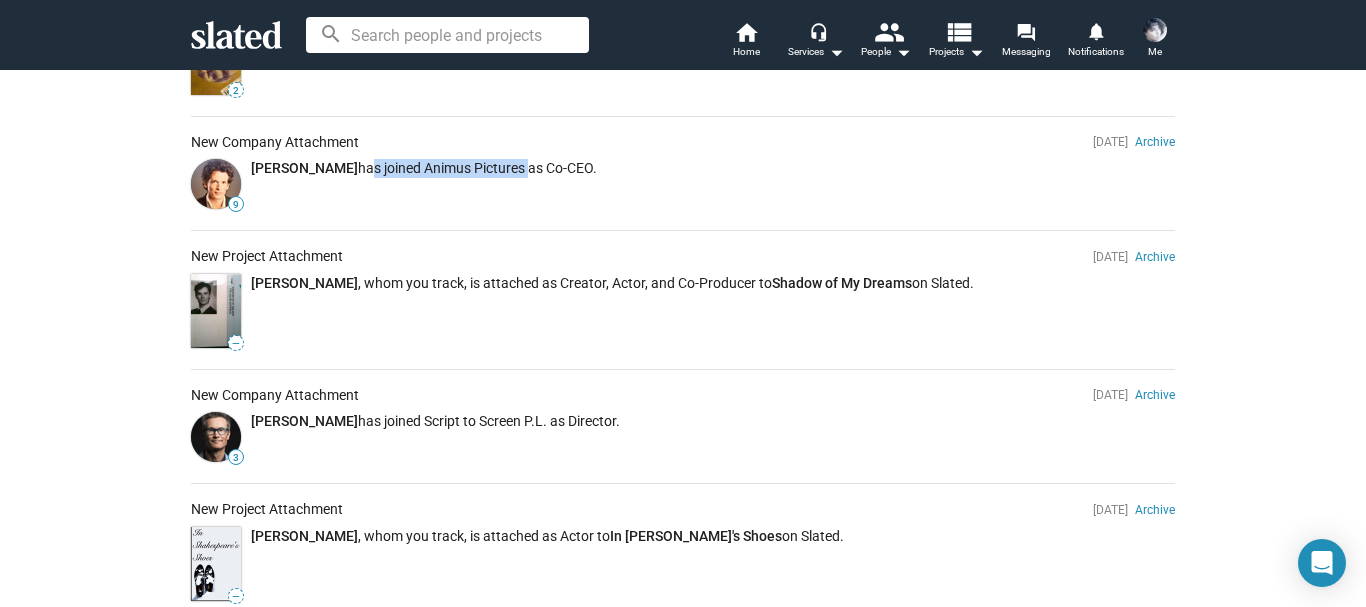 drag, startPoint x: 332, startPoint y: 163, endPoint x: 493, endPoint y: 168, distance: 161.07762 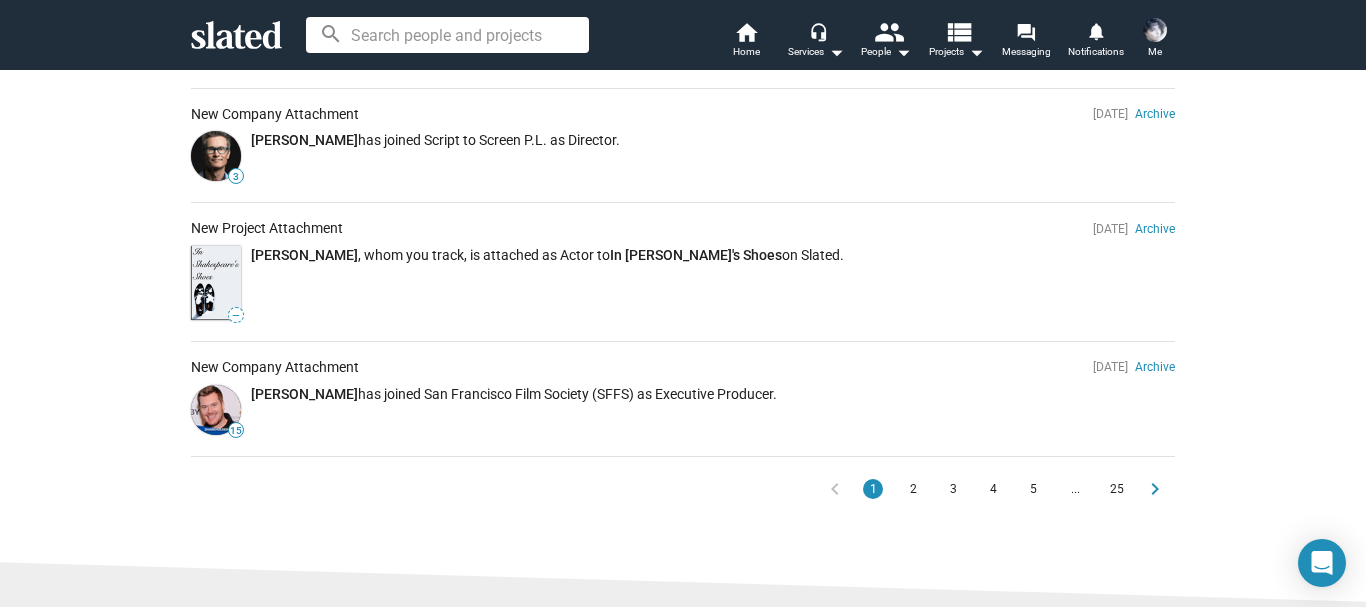 scroll, scrollTop: 1100, scrollLeft: 0, axis: vertical 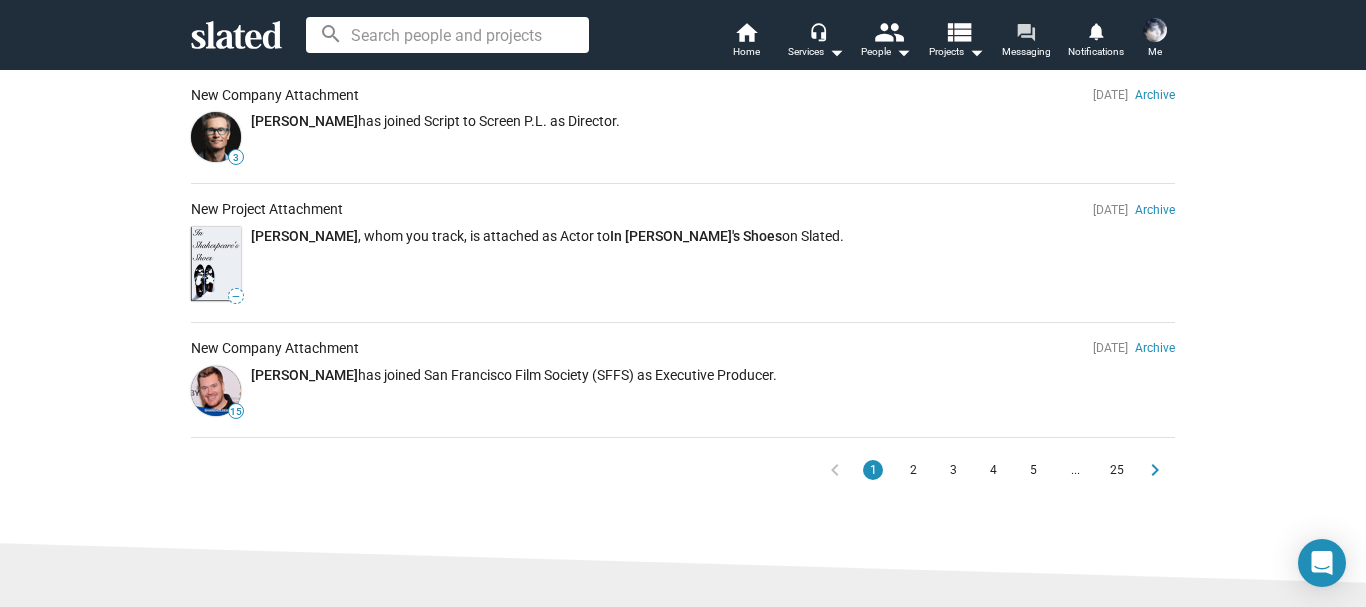click on "forum" at bounding box center [1025, 31] 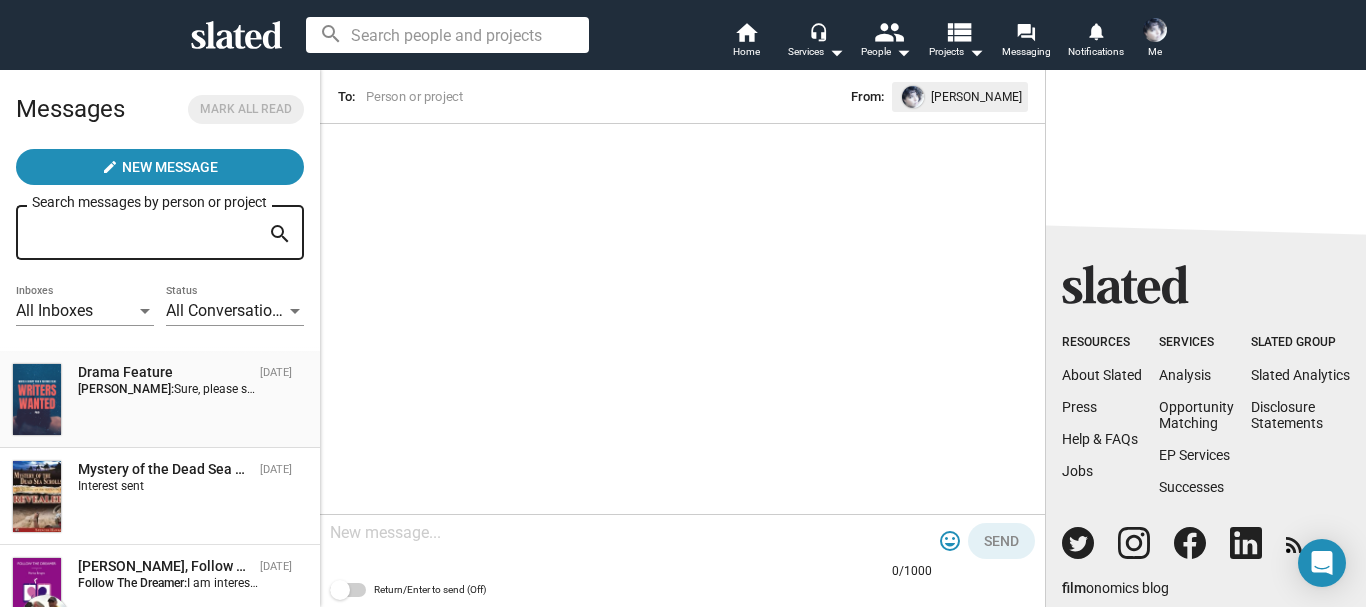 click on "Drama Feature" at bounding box center [165, 372] 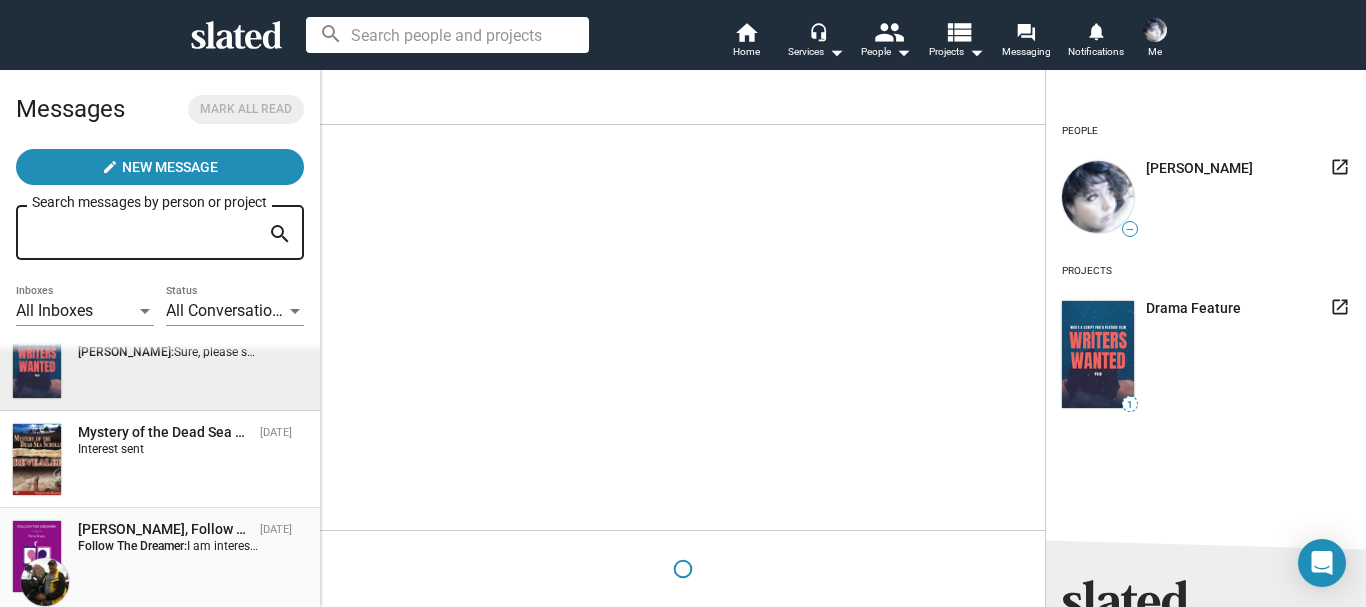 scroll, scrollTop: 0, scrollLeft: 0, axis: both 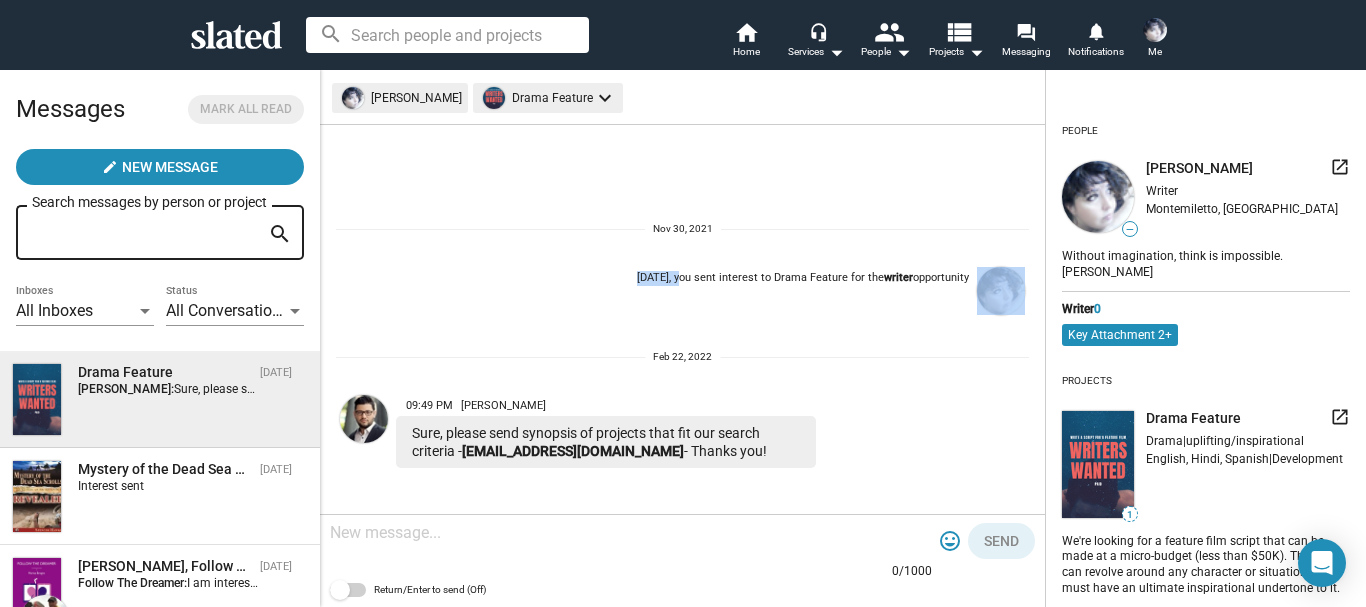drag, startPoint x: 680, startPoint y: 277, endPoint x: 957, endPoint y: 284, distance: 277.08844 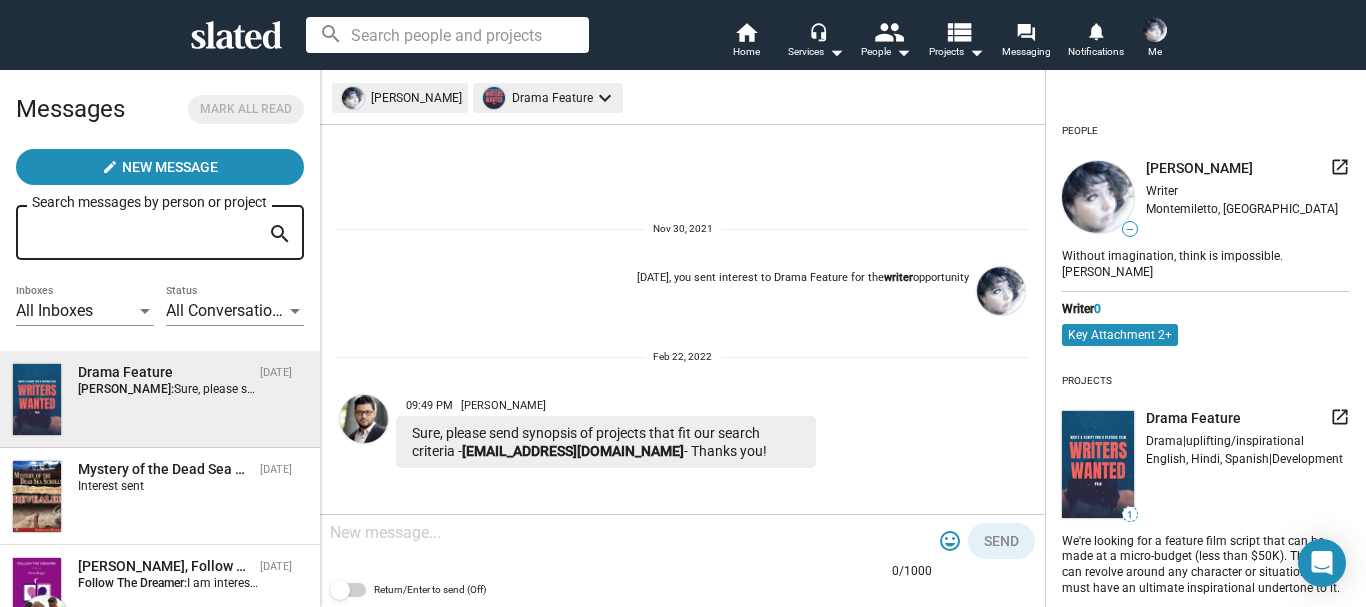 click on "Nov 29, you sent interest to Drama Feature for the  writer  opportunity" 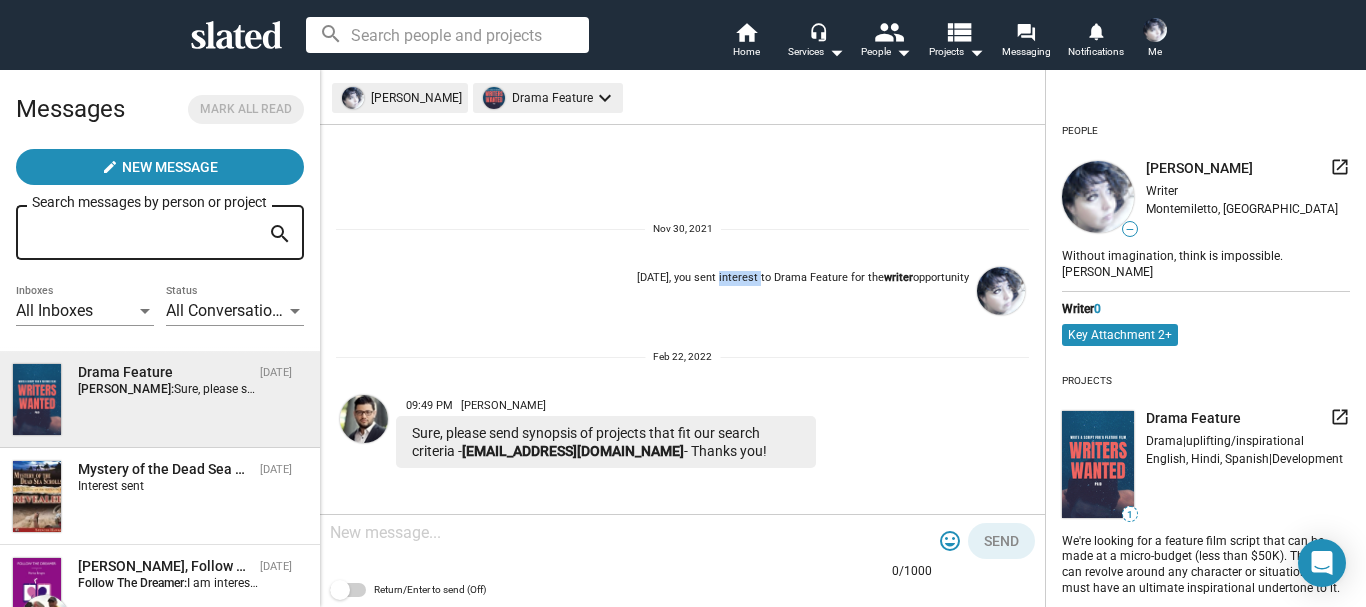 click on "Nov 29, you sent interest to Drama Feature for the  writer  opportunity" 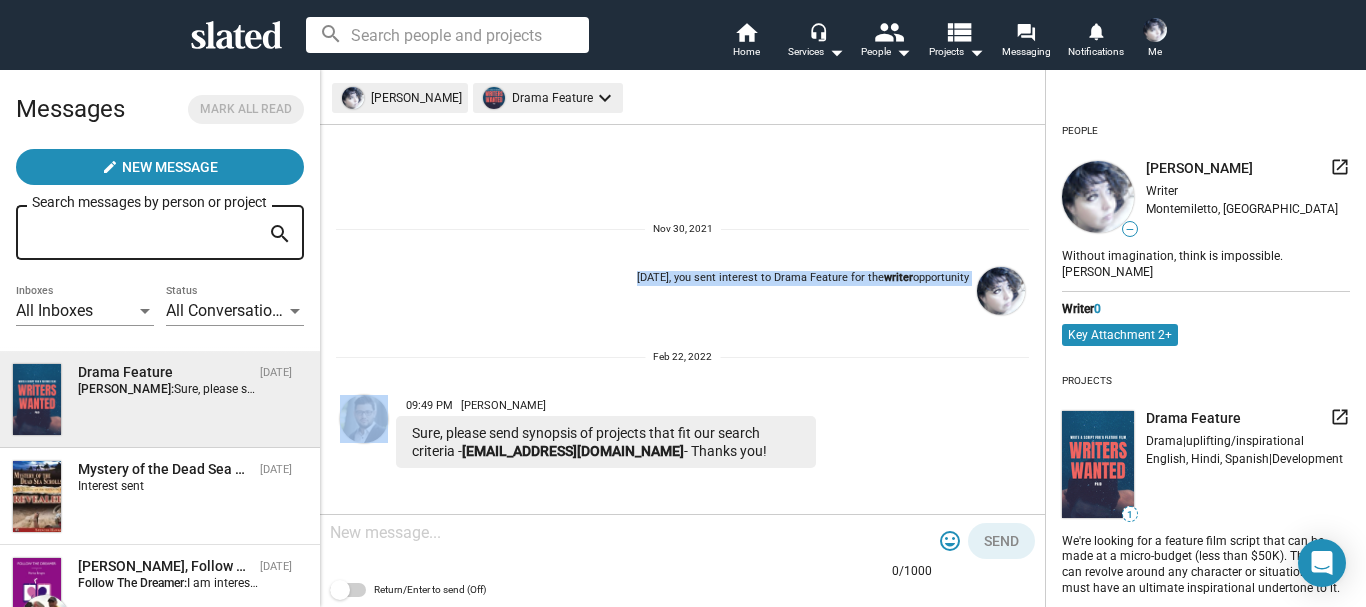click on "Nov 29, you sent interest to Drama Feature for the  writer  opportunity" 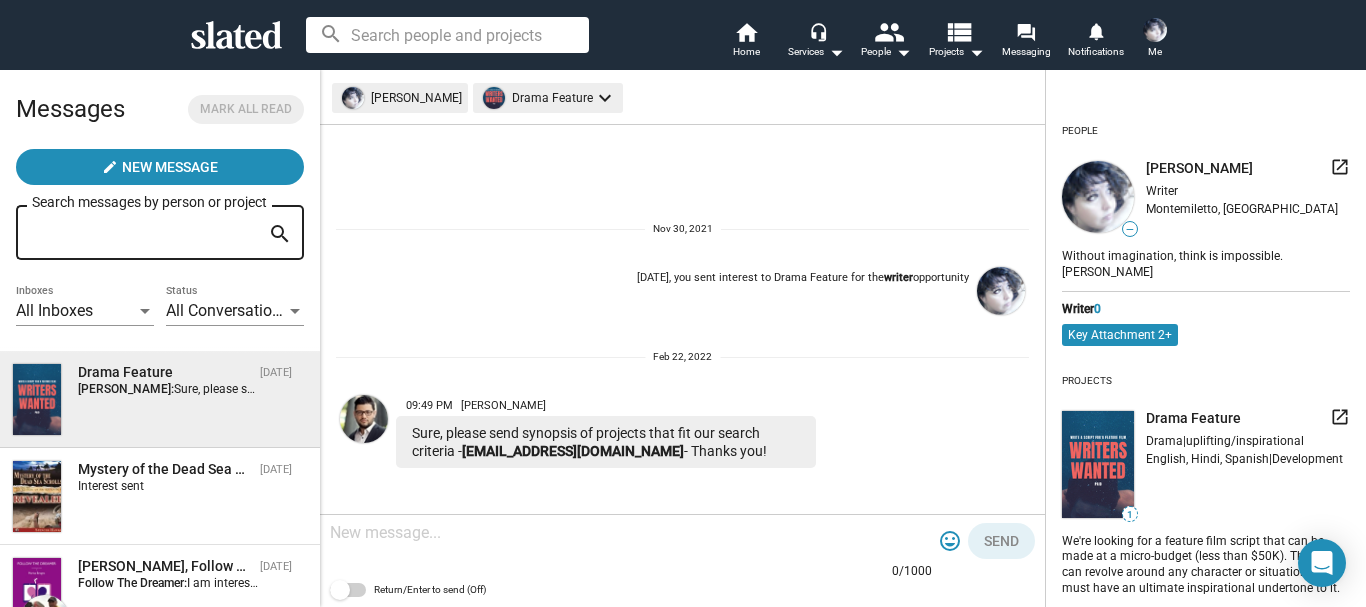 drag, startPoint x: 620, startPoint y: 492, endPoint x: 596, endPoint y: 460, distance: 40 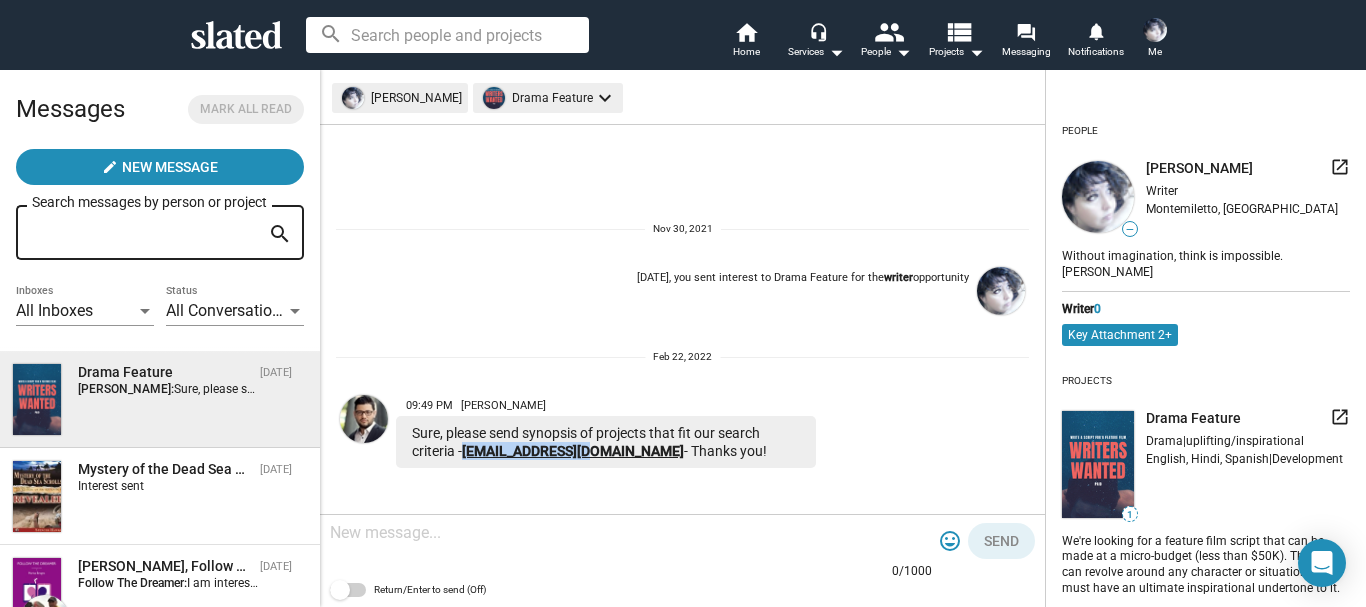 drag, startPoint x: 596, startPoint y: 451, endPoint x: 466, endPoint y: 449, distance: 130.01538 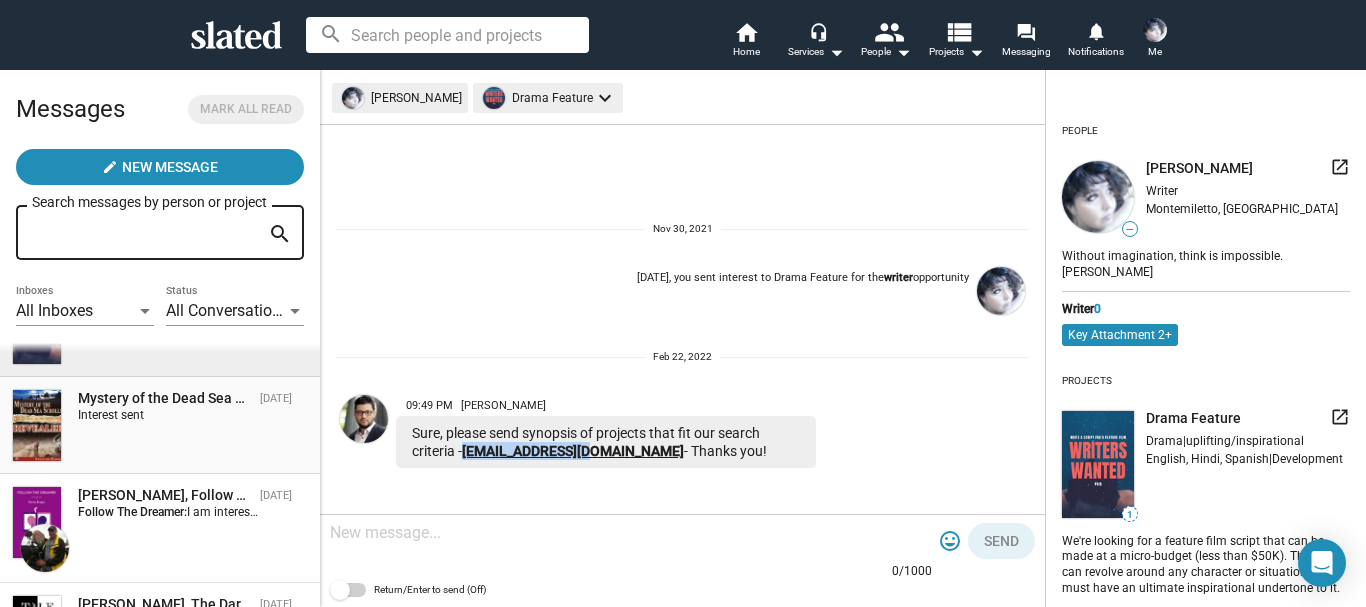 scroll, scrollTop: 100, scrollLeft: 0, axis: vertical 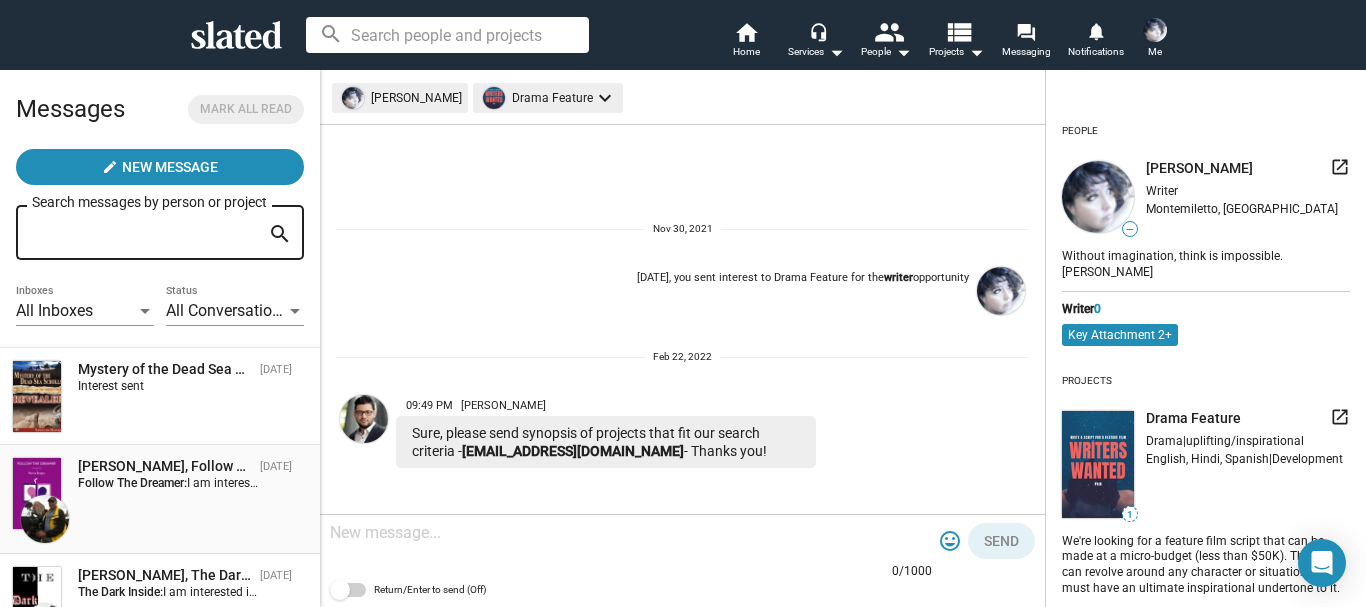 click on "Follow The Dreamer:" at bounding box center (132, 483) 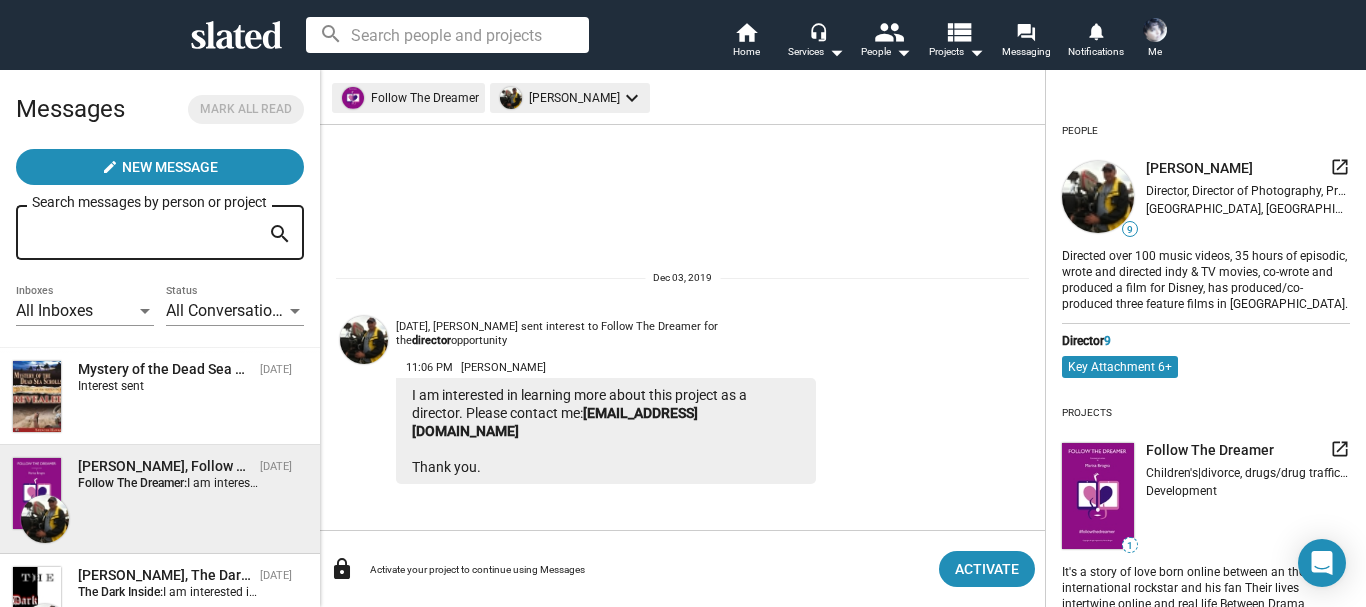 drag, startPoint x: 408, startPoint y: 409, endPoint x: 510, endPoint y: 465, distance: 116.3615 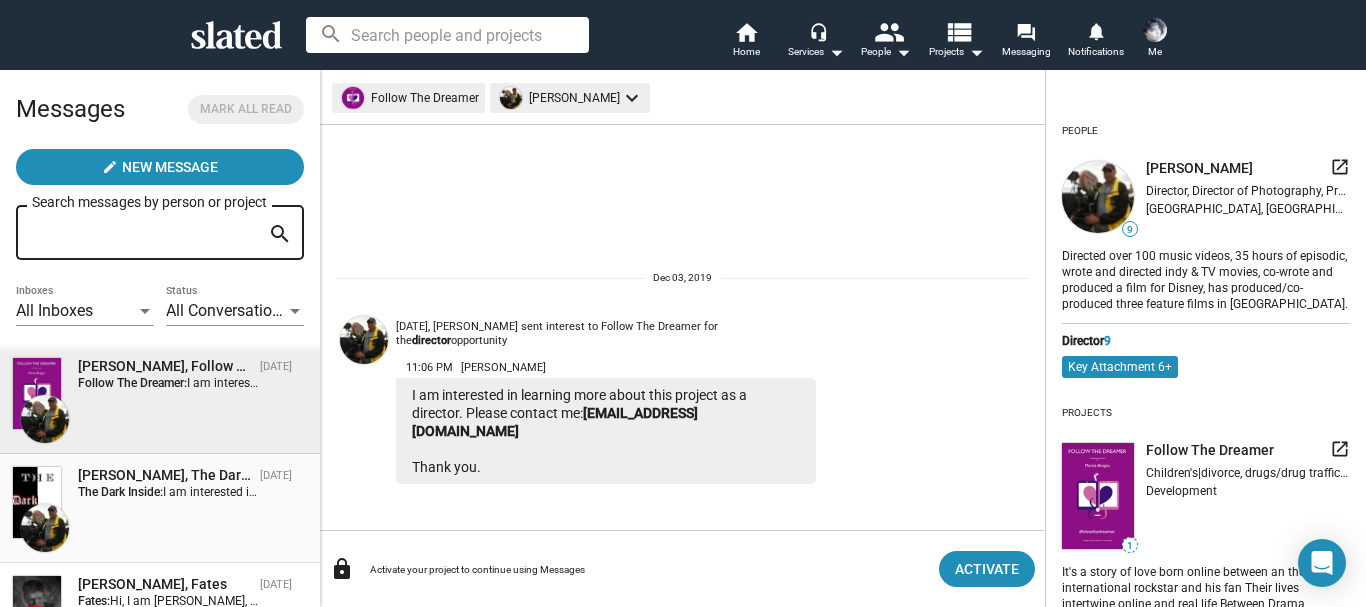 click on "I am interested in learning more about this project as a director.  Please contact me: oleysassone@gmail.com
Thank you." at bounding box center [513, 492] 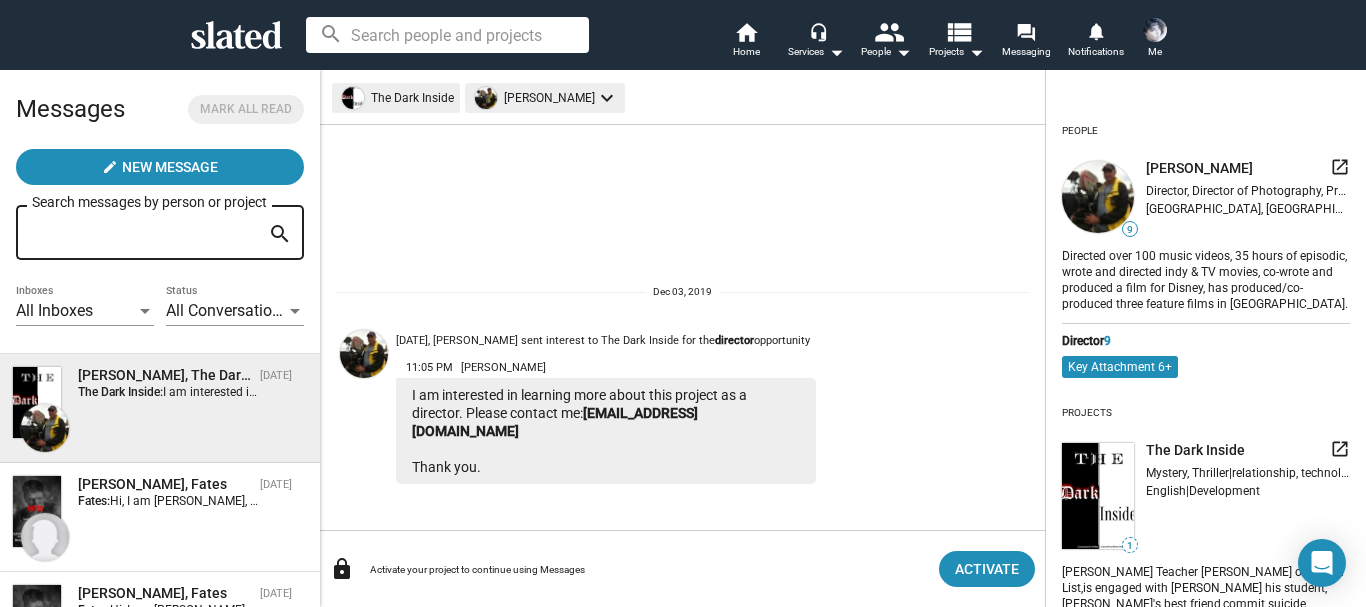 scroll, scrollTop: 400, scrollLeft: 0, axis: vertical 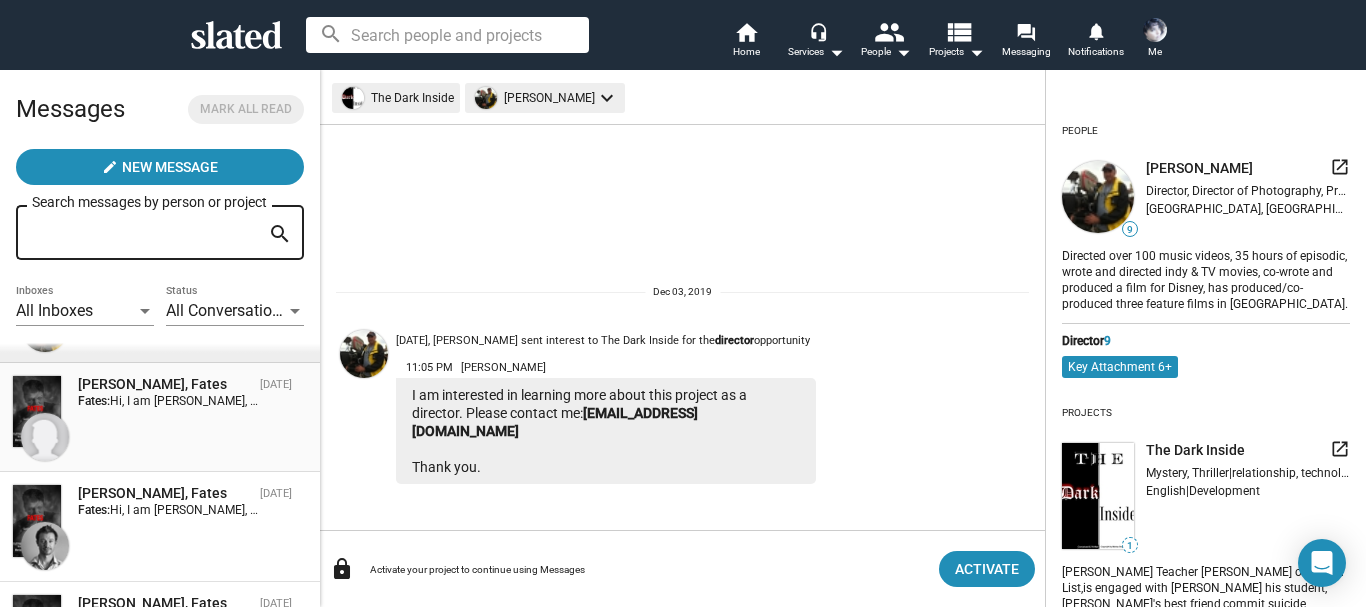 click on "Adil Lalani, Fates Nov 20, 2019 Fates:  Hi,
I am Marisa Brogna,
the screenwriter of " FATES " you can find the project here
https://www.slated.com/films/454578/
We are shooting a short for the Festival Films des Cannes,
and we are looking for investors
If you are interested, please contact the producer
via email : such@primereporters.nu!
Regards
Marisa Brogna" at bounding box center (160, 417) 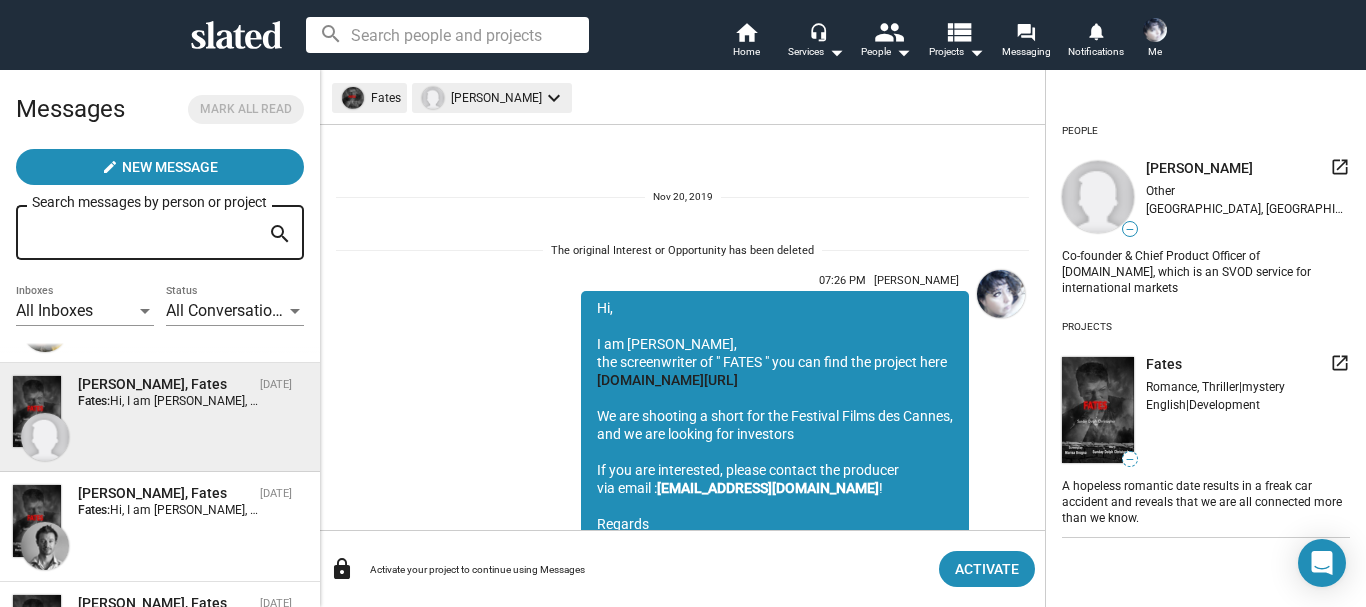 scroll, scrollTop: 118, scrollLeft: 0, axis: vertical 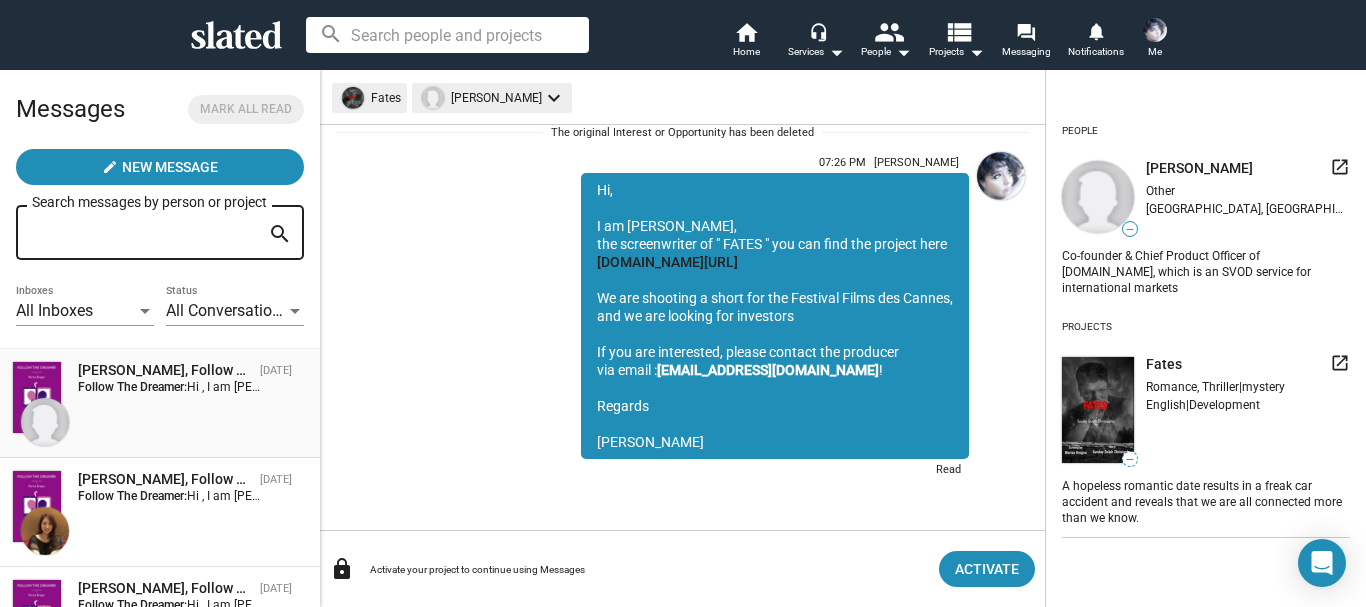 click on "Hi ,
I am Marisa Brogna
I am an writer and screenwriter
I am looking for a producer /Investor for my Romance/Drama " Follow The Dreamer "
You can see the project here
https://www.slated.com/films/203719/
If you are interesting of this project then please contact me
See you soon
Marisa Brogna" at bounding box center (951, 387) 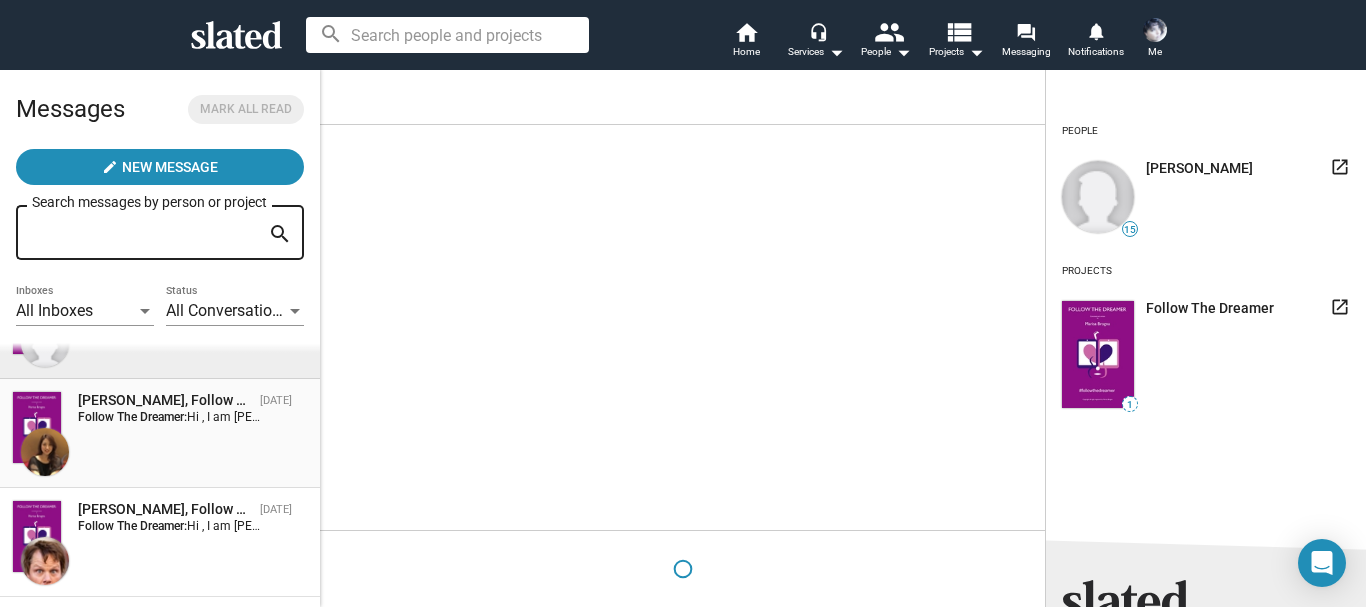 scroll, scrollTop: 1060, scrollLeft: 0, axis: vertical 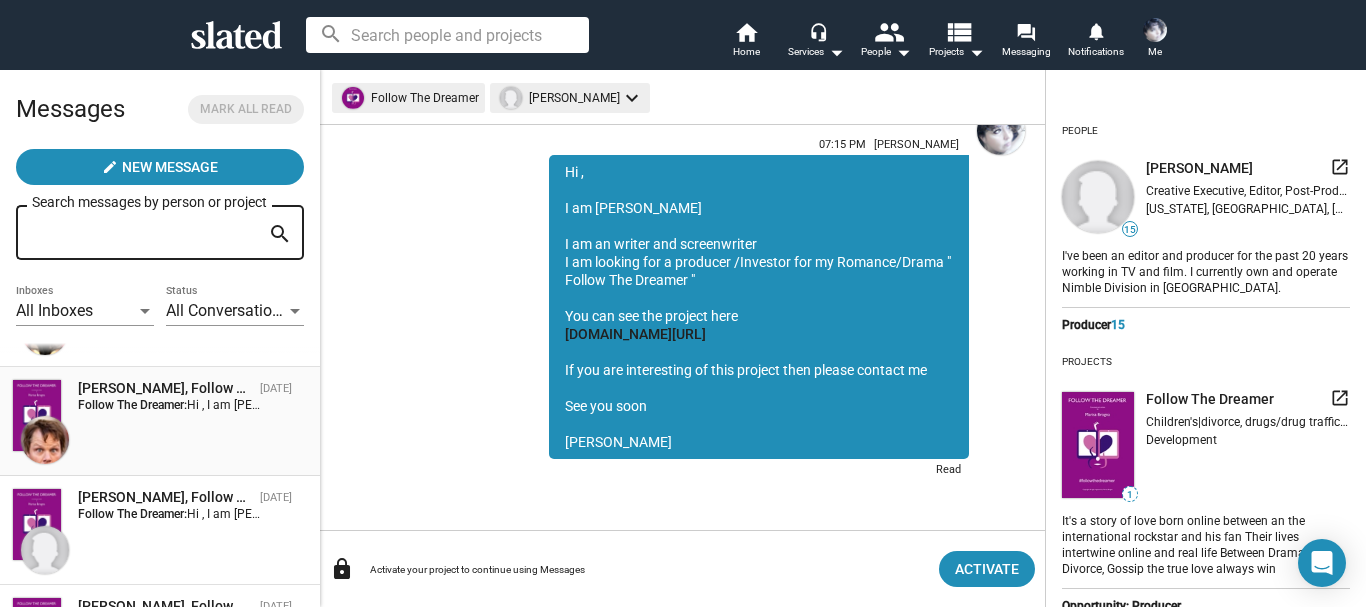 click on "heath heine, Follow The Dreamer Nov 20, 2019 Follow The Dreamer:  Hi ,
I am Marisa Brogna
I am an writer and screenwriter
I am looking for a producer /Investor for my Romance/Drama " Follow The Dreamer "
You can see the project here
https://www.slated.com/films/203719/
If you are interesting of this project then please contact me
See you soon
Marisa Brogna" at bounding box center [160, 421] 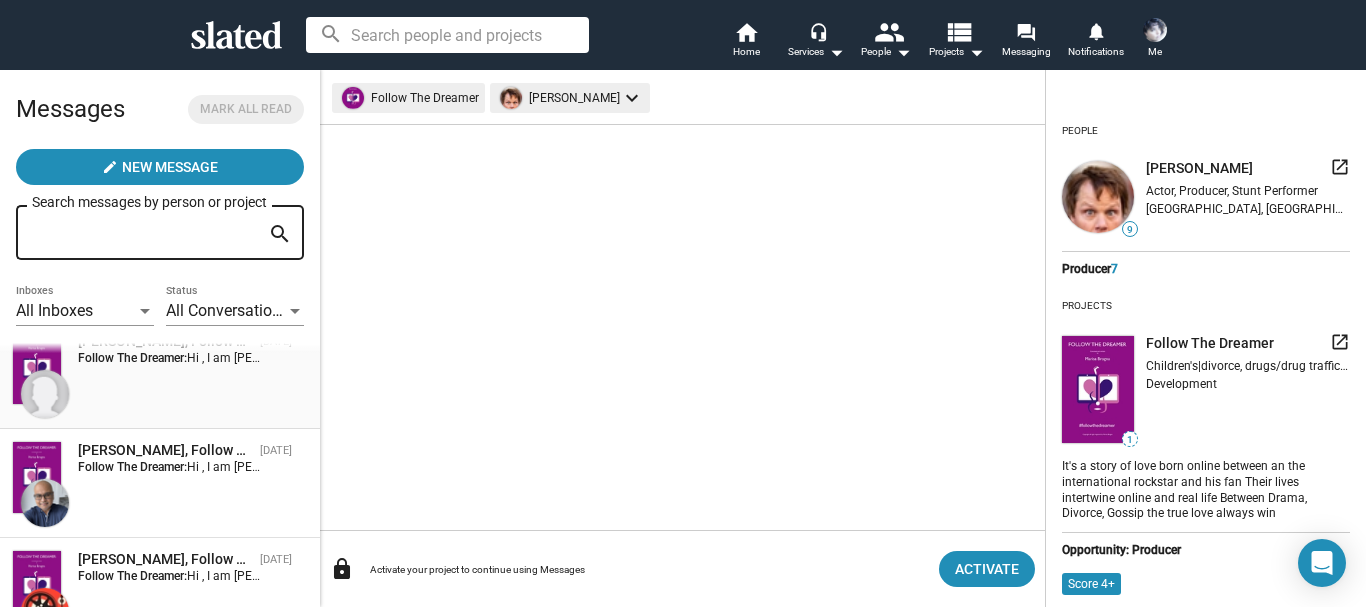 scroll, scrollTop: 1360, scrollLeft: 0, axis: vertical 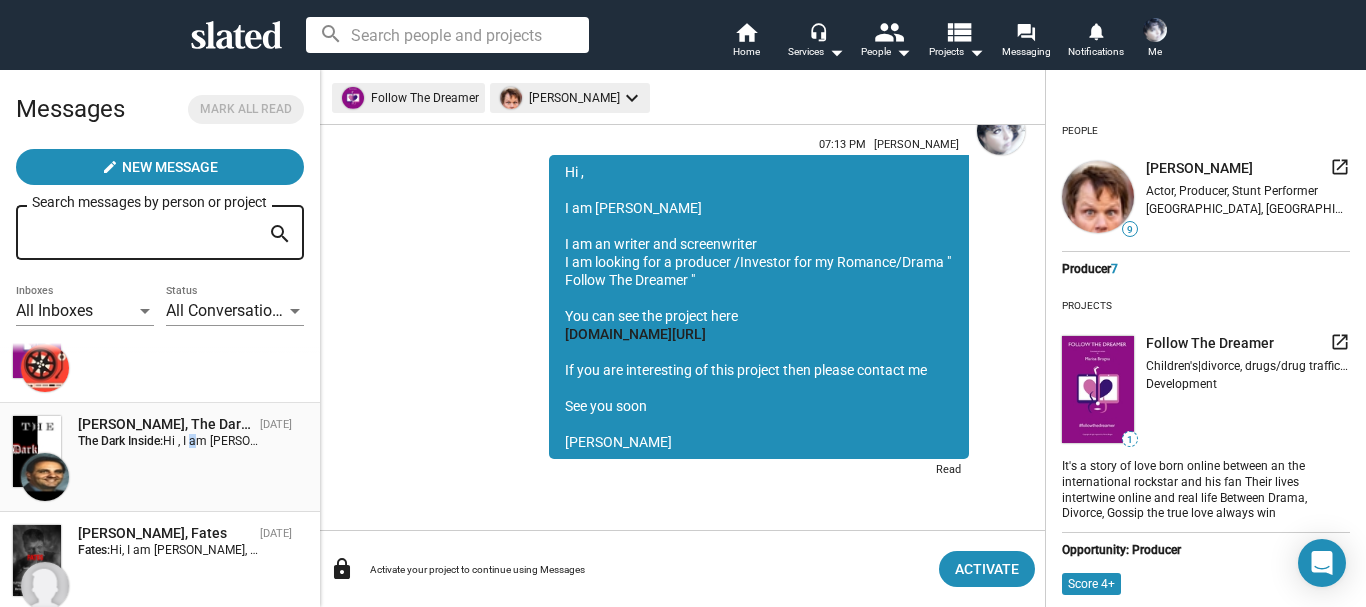 click on "Hi ,
I am Marisa Brogna
I am an writer and screenwriter
I am looking for a producer for my Thriller/Drama " The Dark Inside "
You can see the project here
https://www.slated.com/films/203778/
If you are interesting of this project then please contact me
See you soon
Marisa Brogna" at bounding box center [882, 441] 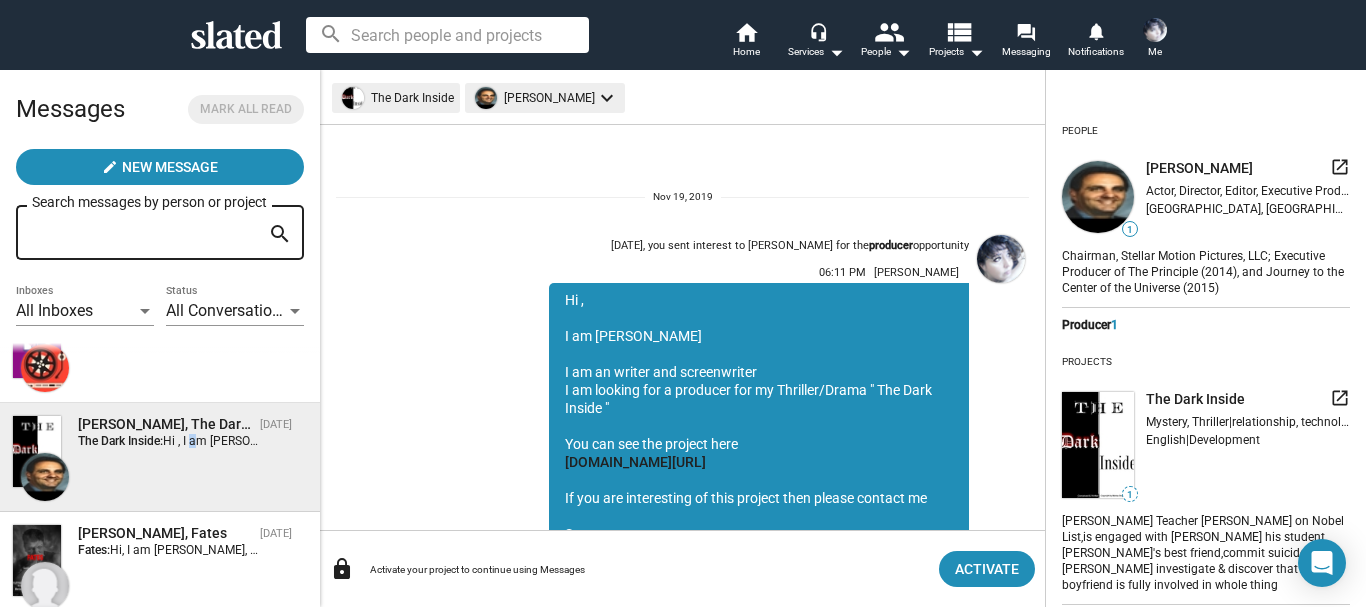 scroll, scrollTop: 128, scrollLeft: 0, axis: vertical 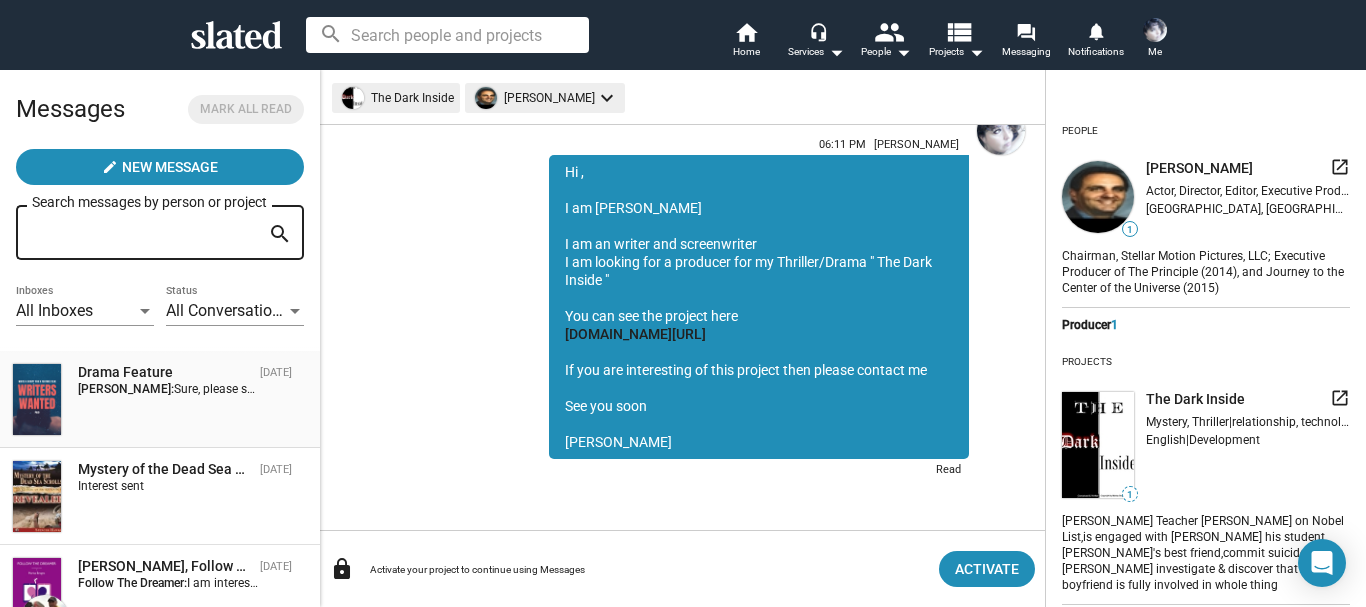 click on "Drama Feature Feb 22, 2022 Marisa Brogna:  Sure, please send synopsis of projects that fit our search criteria - mk@kdkfactory.com - Thanks you!" at bounding box center (160, 399) 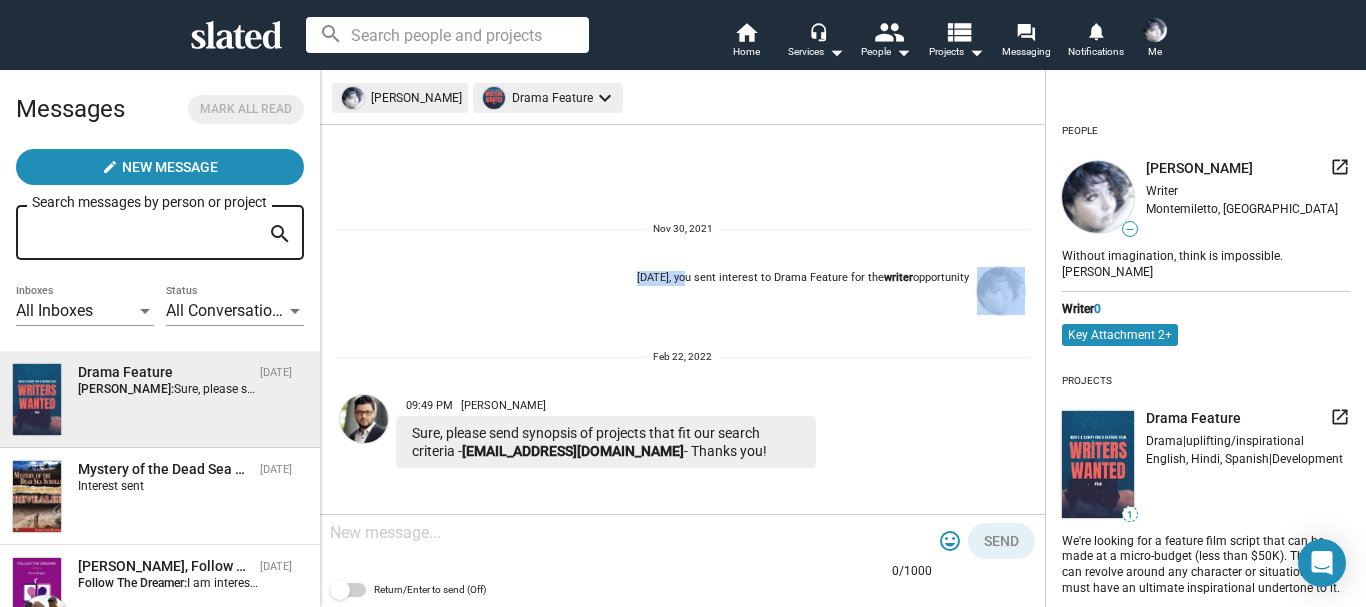 drag, startPoint x: 685, startPoint y: 278, endPoint x: 761, endPoint y: 487, distance: 222.3893 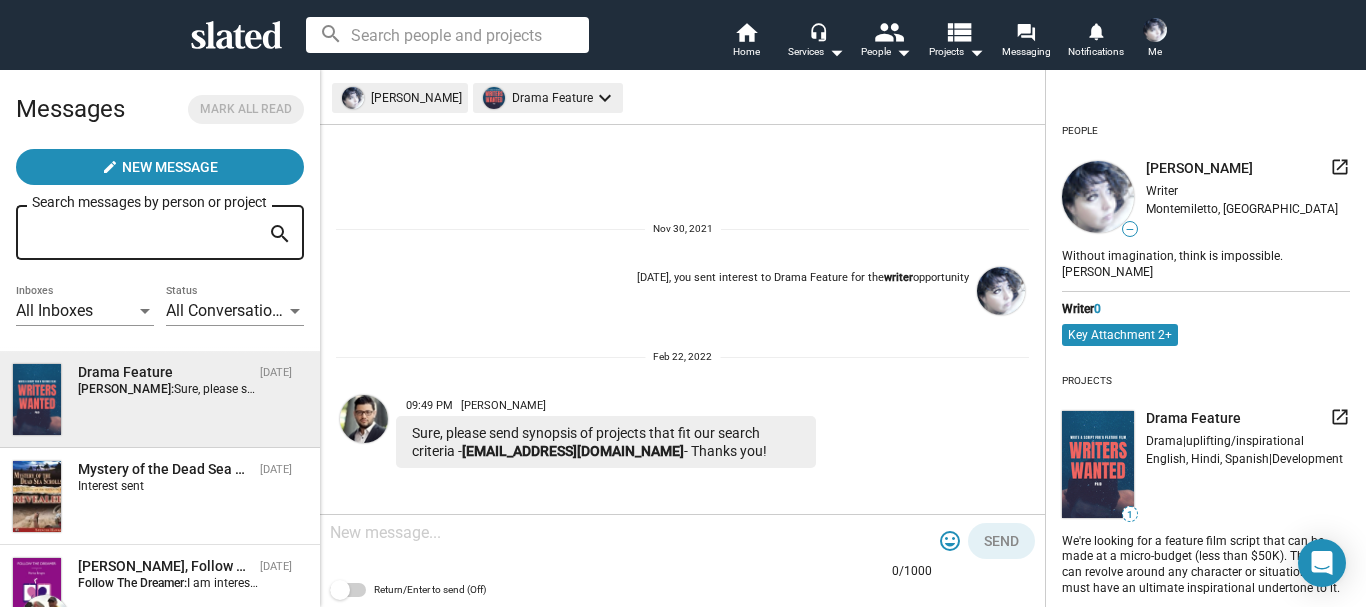 click at bounding box center [631, 533] 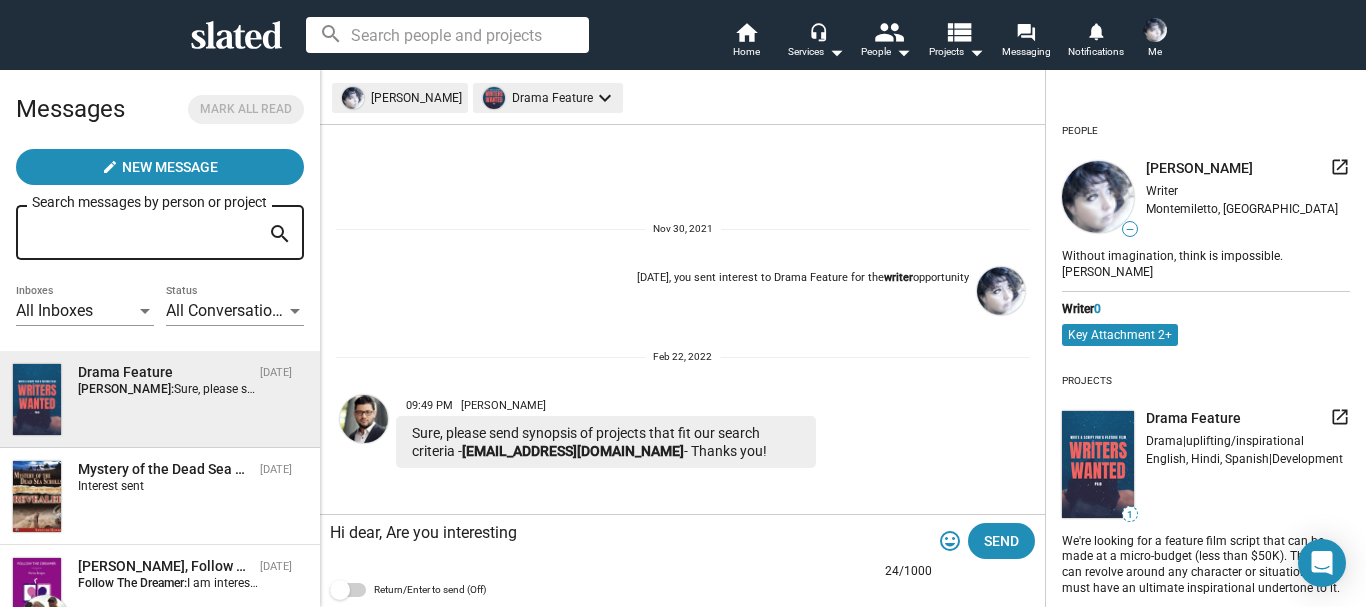 type on "Hi dear, Are you interesting" 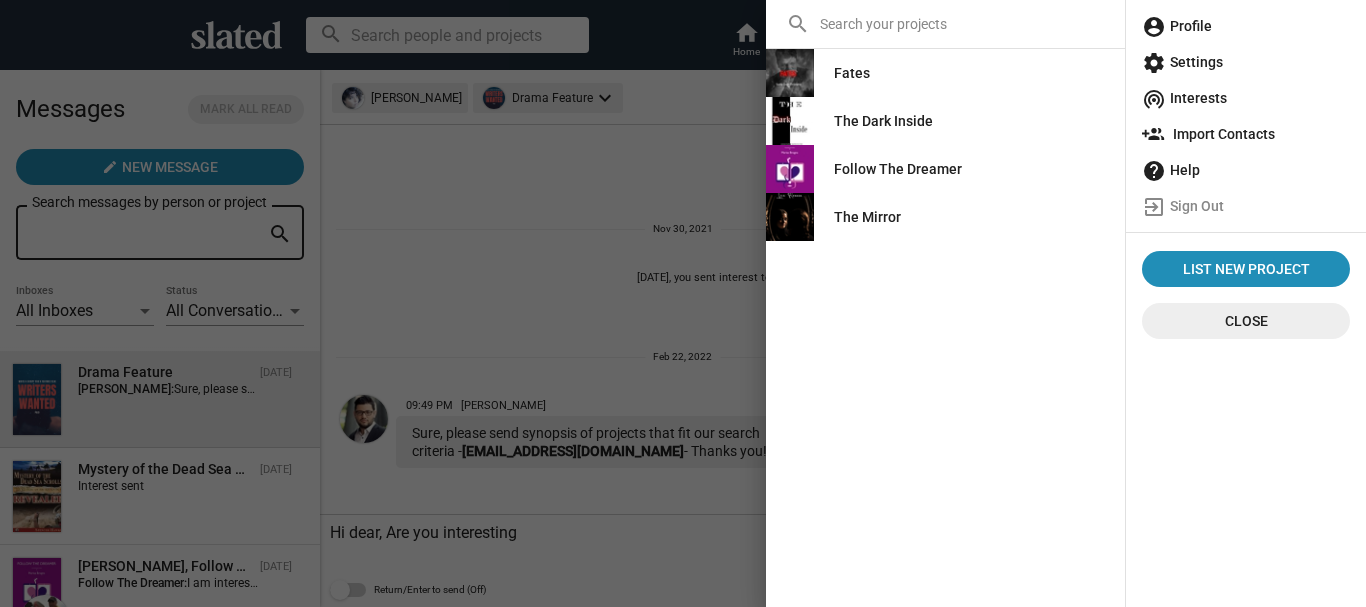 click on "account_circle  Profile" 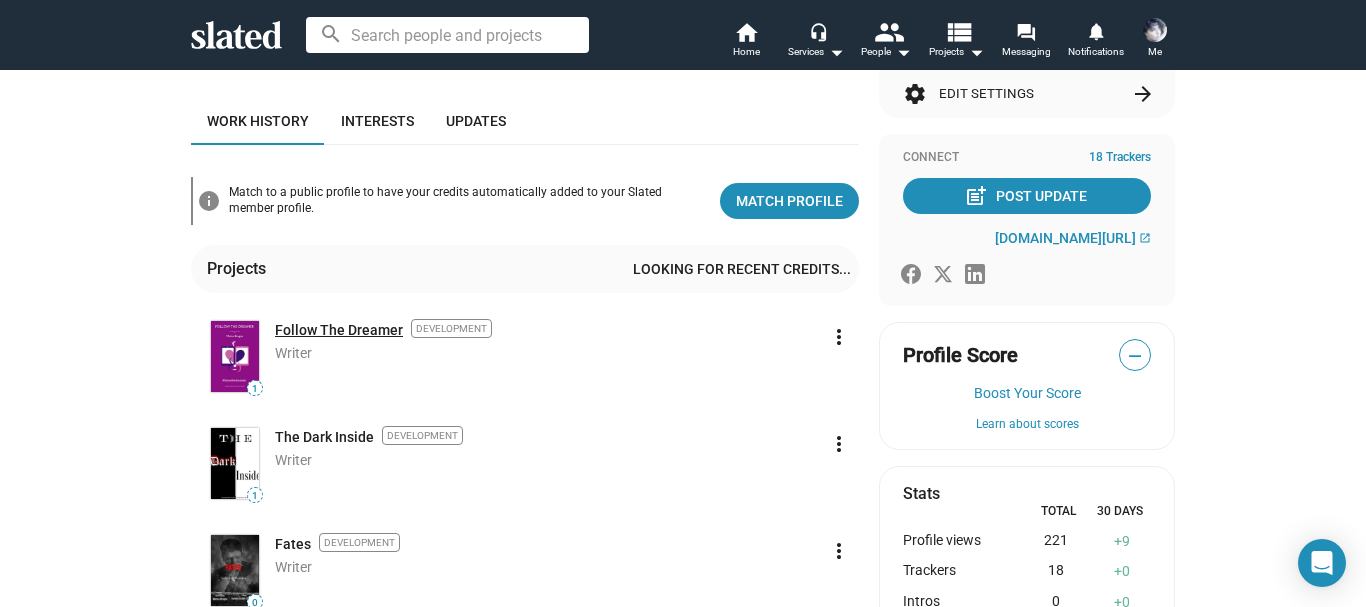 scroll, scrollTop: 100, scrollLeft: 0, axis: vertical 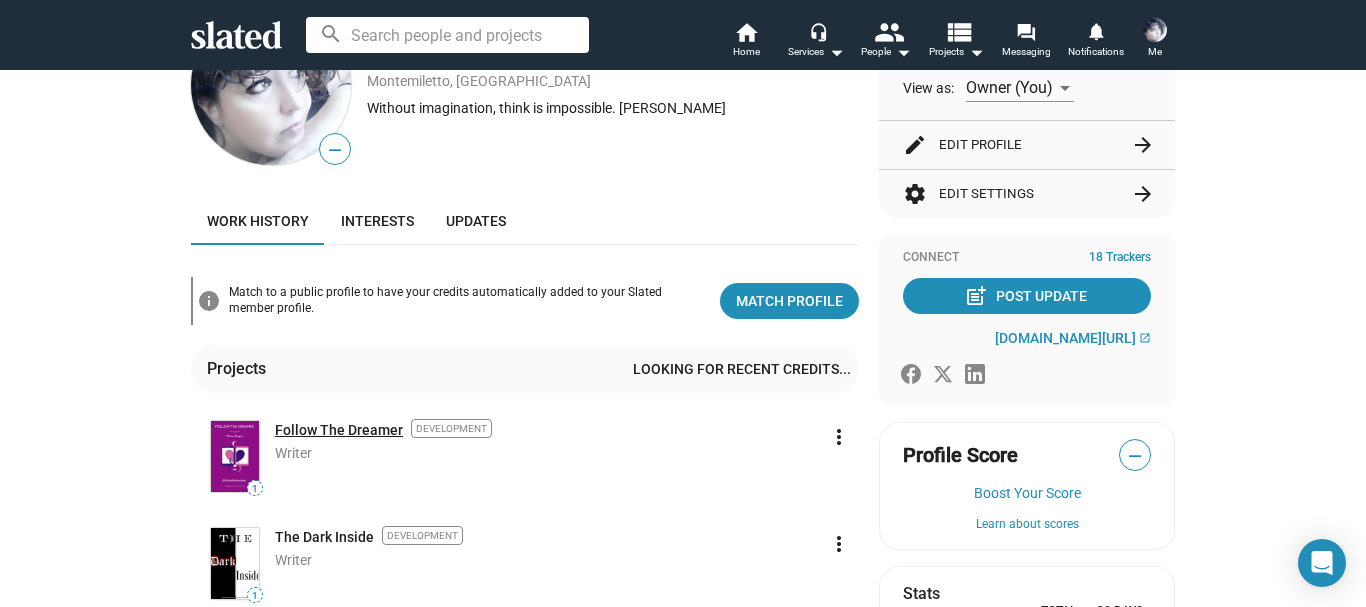 click on "Follow The Dreamer" 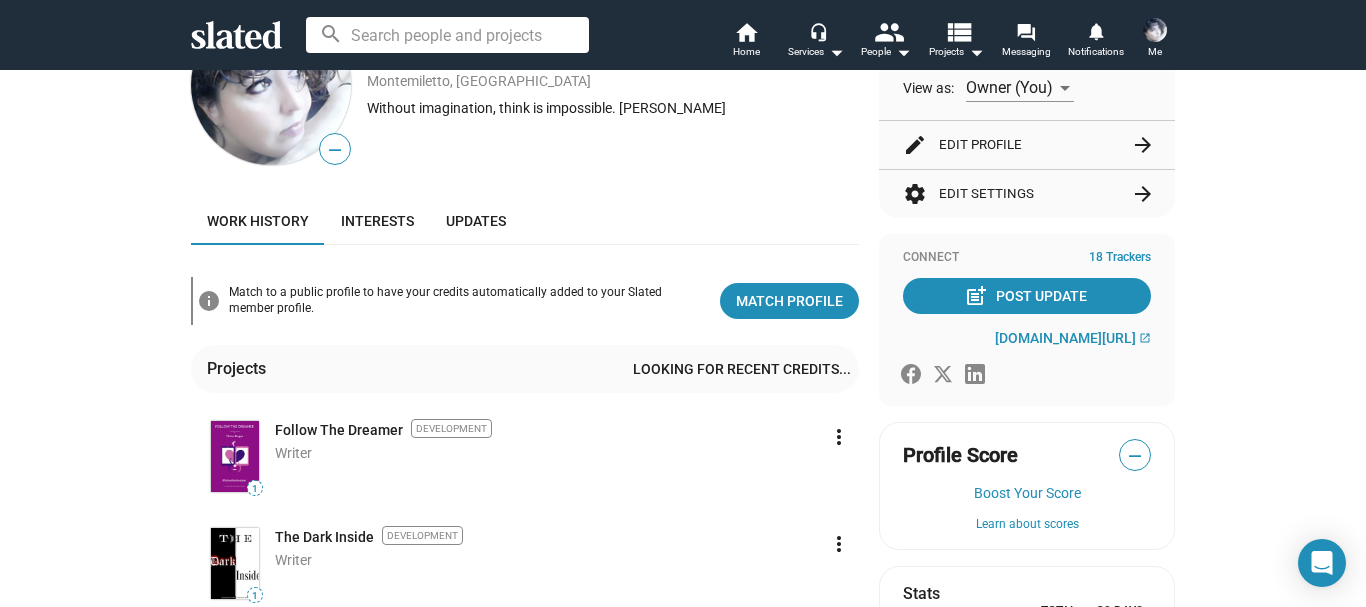 click at bounding box center [1155, 30] 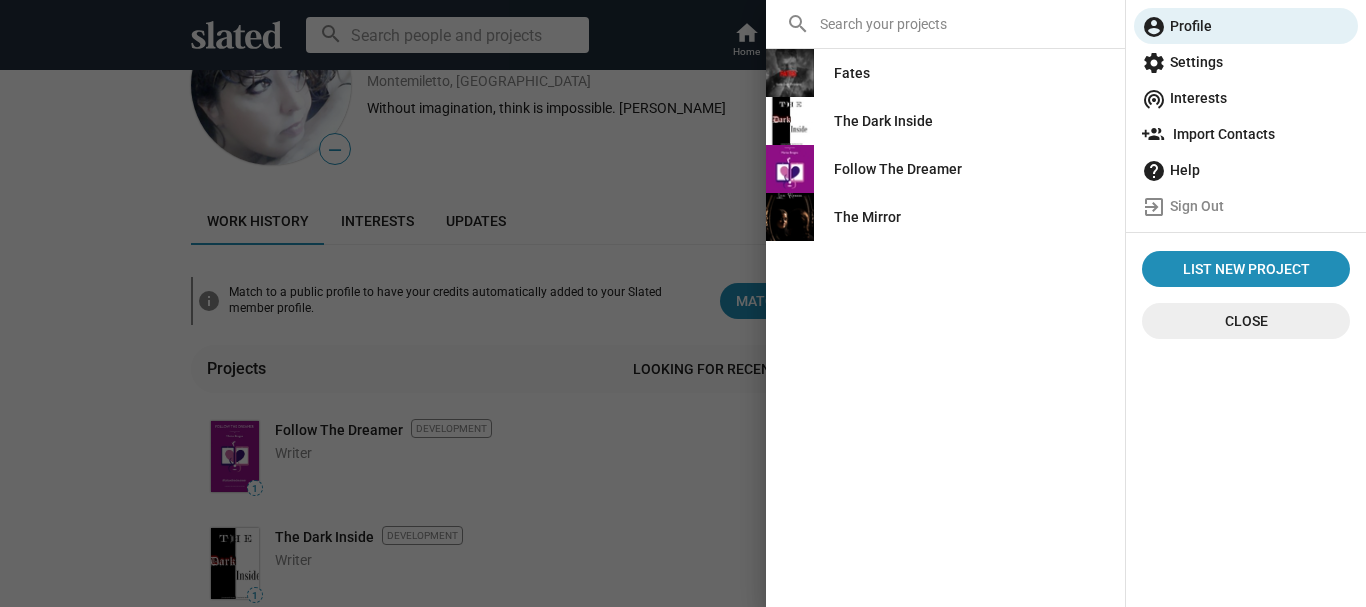 click 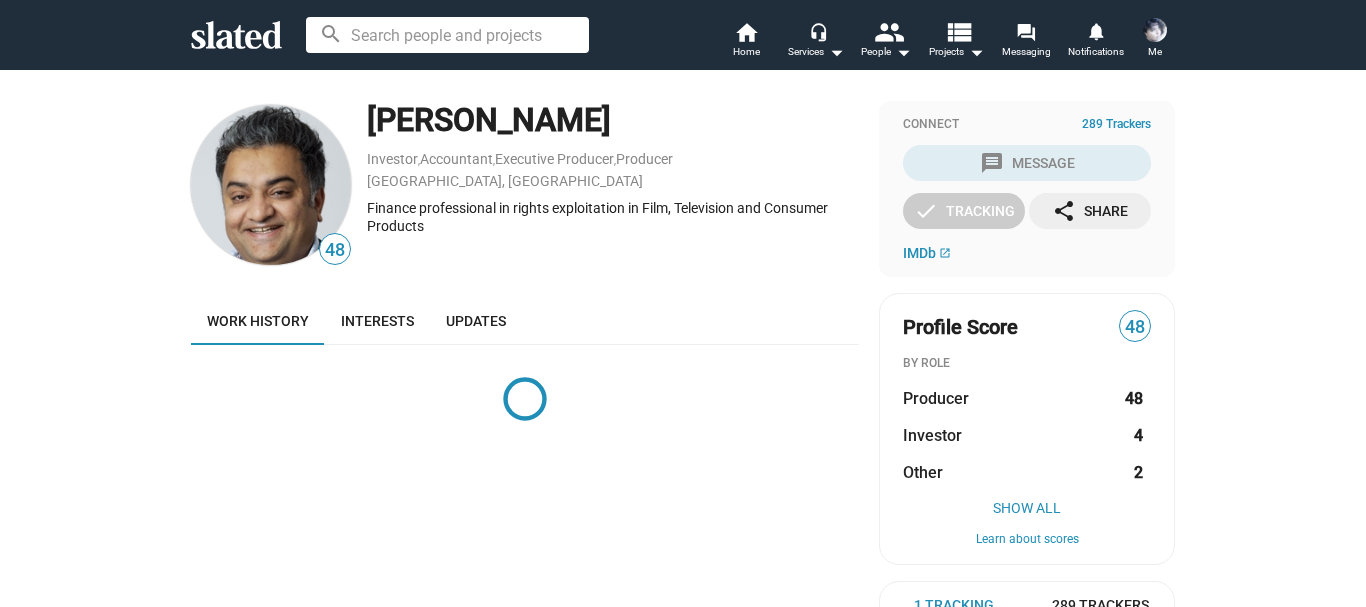 scroll, scrollTop: 0, scrollLeft: 0, axis: both 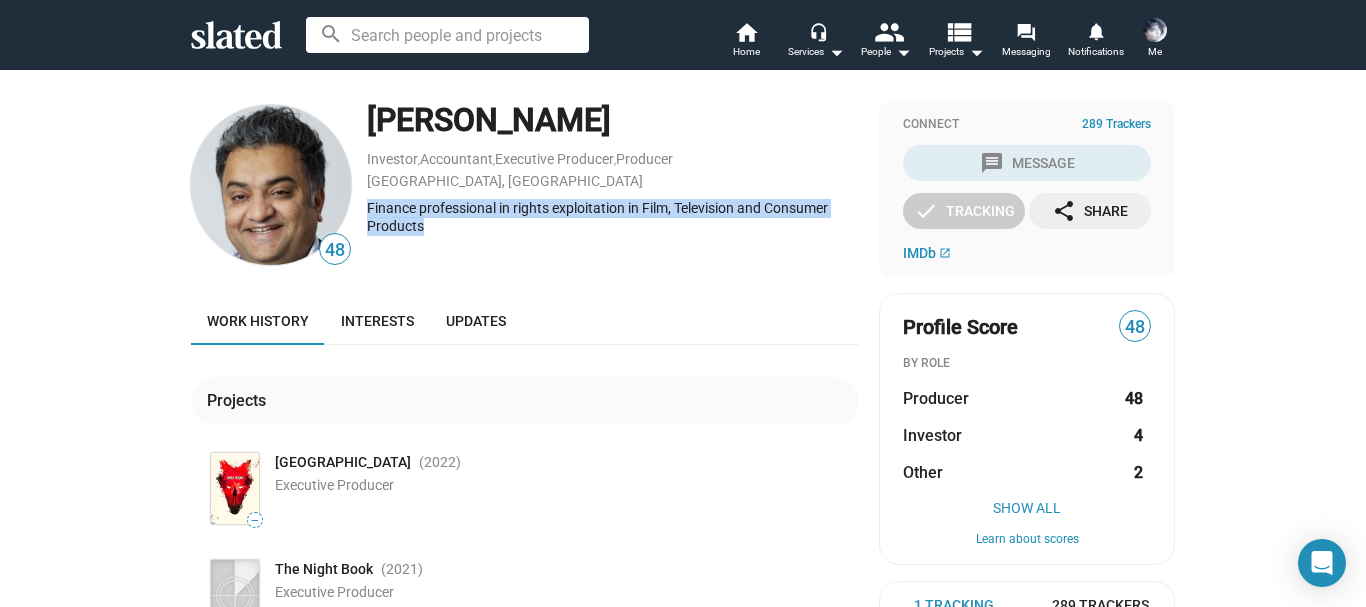 drag, startPoint x: 437, startPoint y: 227, endPoint x: 359, endPoint y: 204, distance: 81.32035 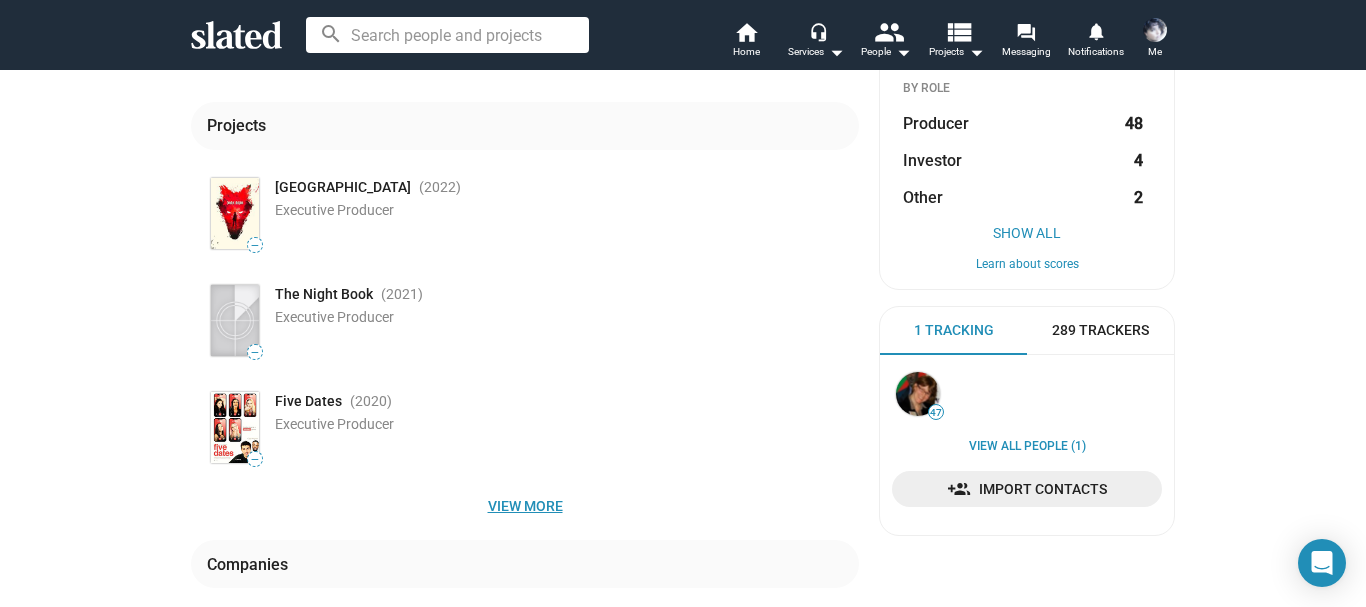 scroll, scrollTop: 300, scrollLeft: 0, axis: vertical 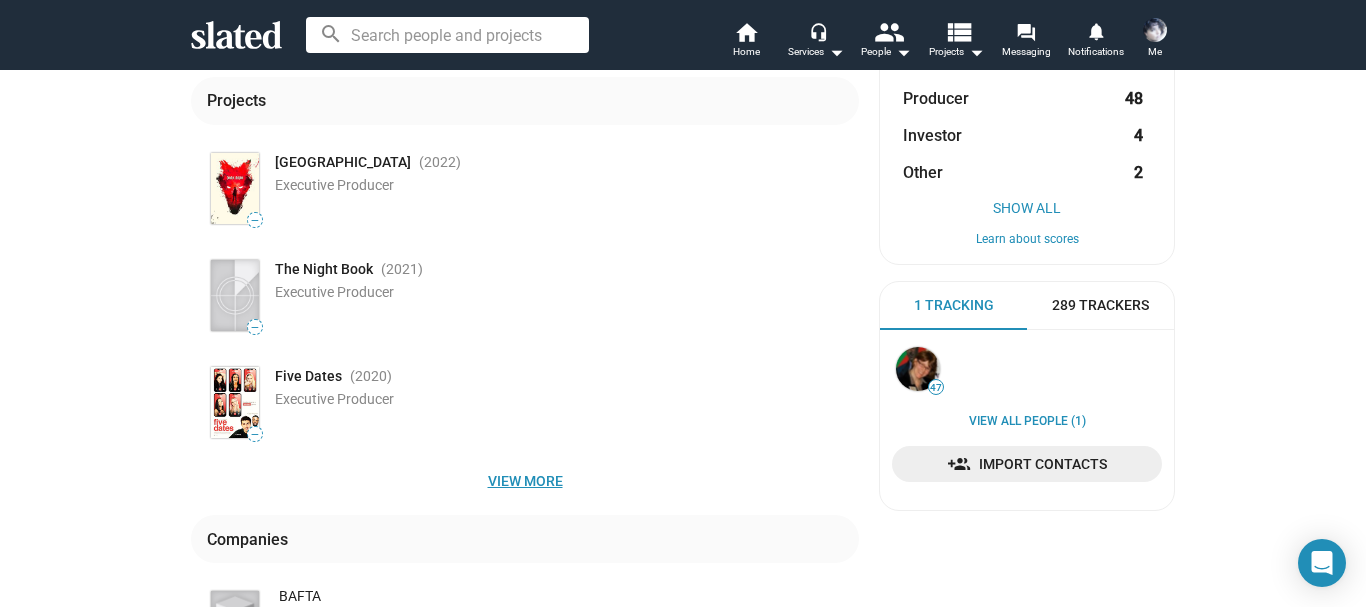 click on "View more" 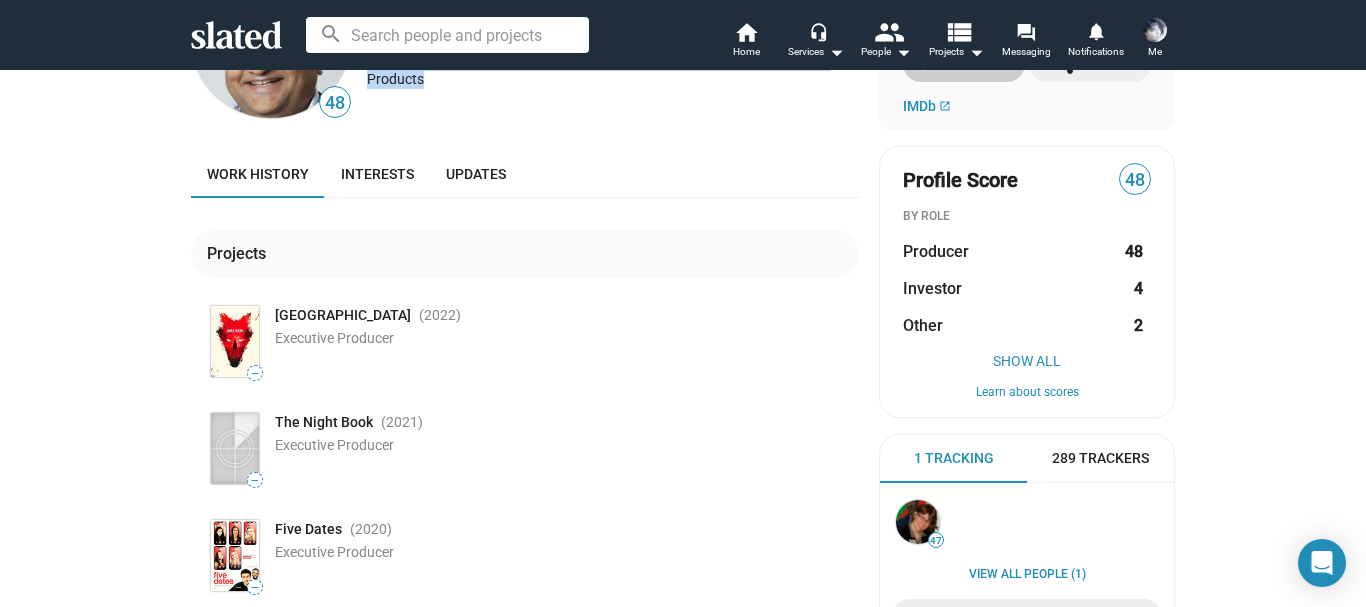 scroll, scrollTop: 100, scrollLeft: 0, axis: vertical 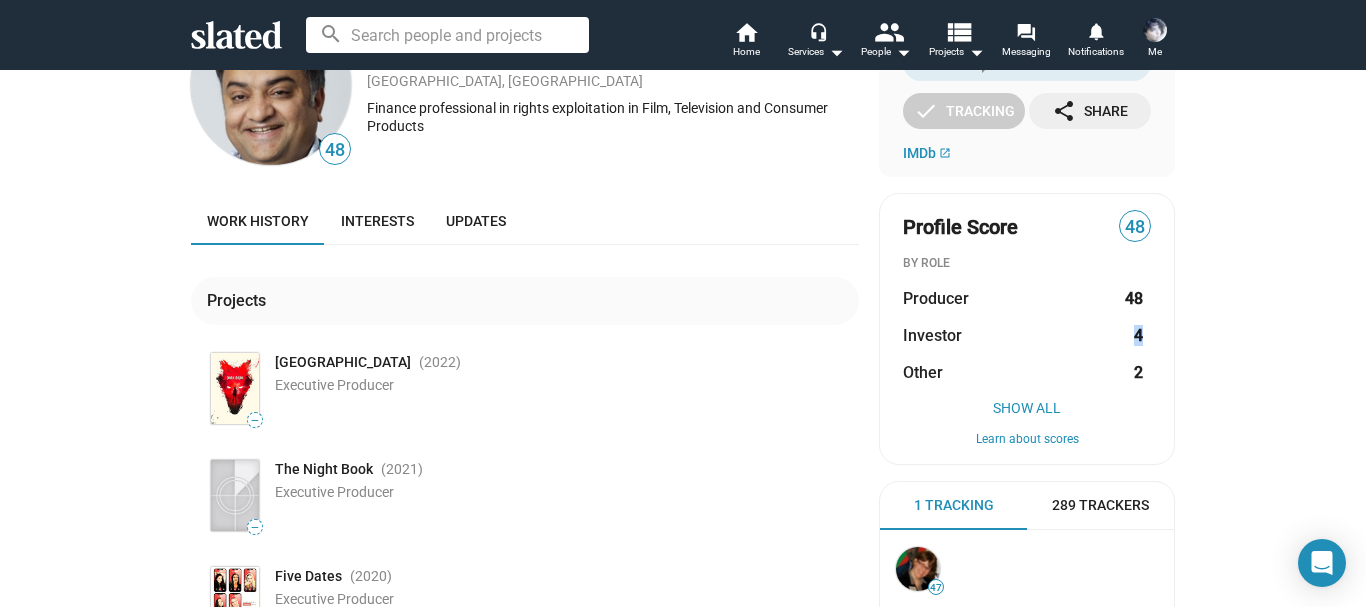 drag, startPoint x: 1124, startPoint y: 336, endPoint x: 1140, endPoint y: 339, distance: 16.27882 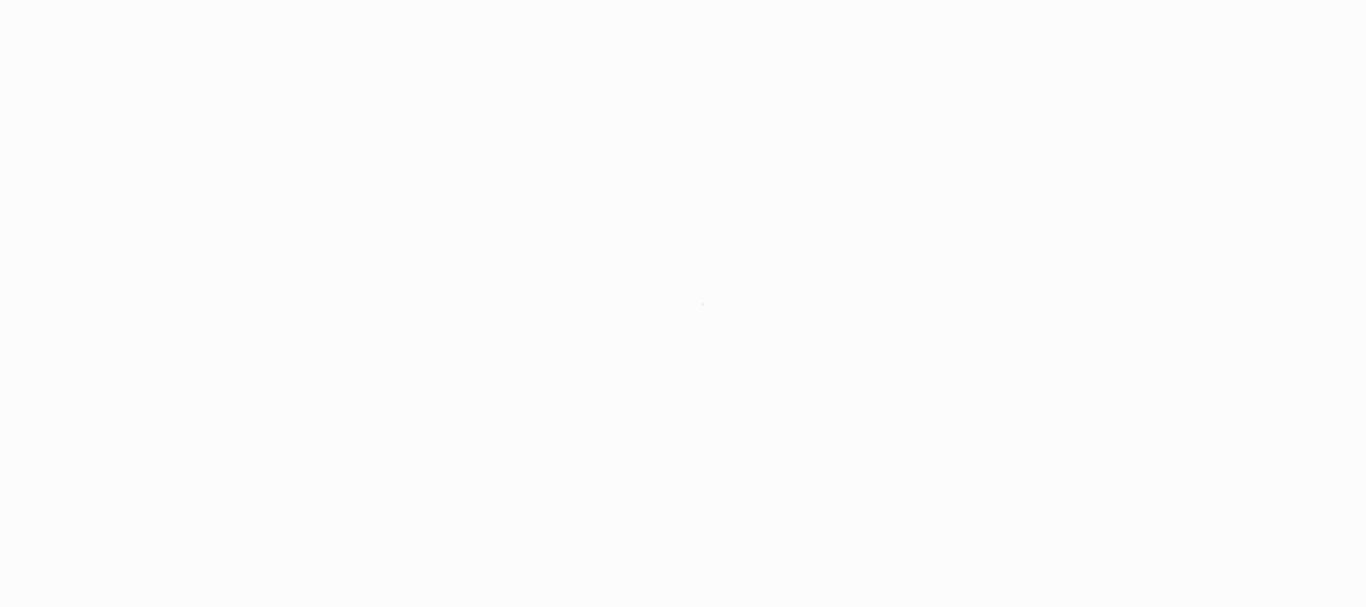 scroll, scrollTop: 0, scrollLeft: 0, axis: both 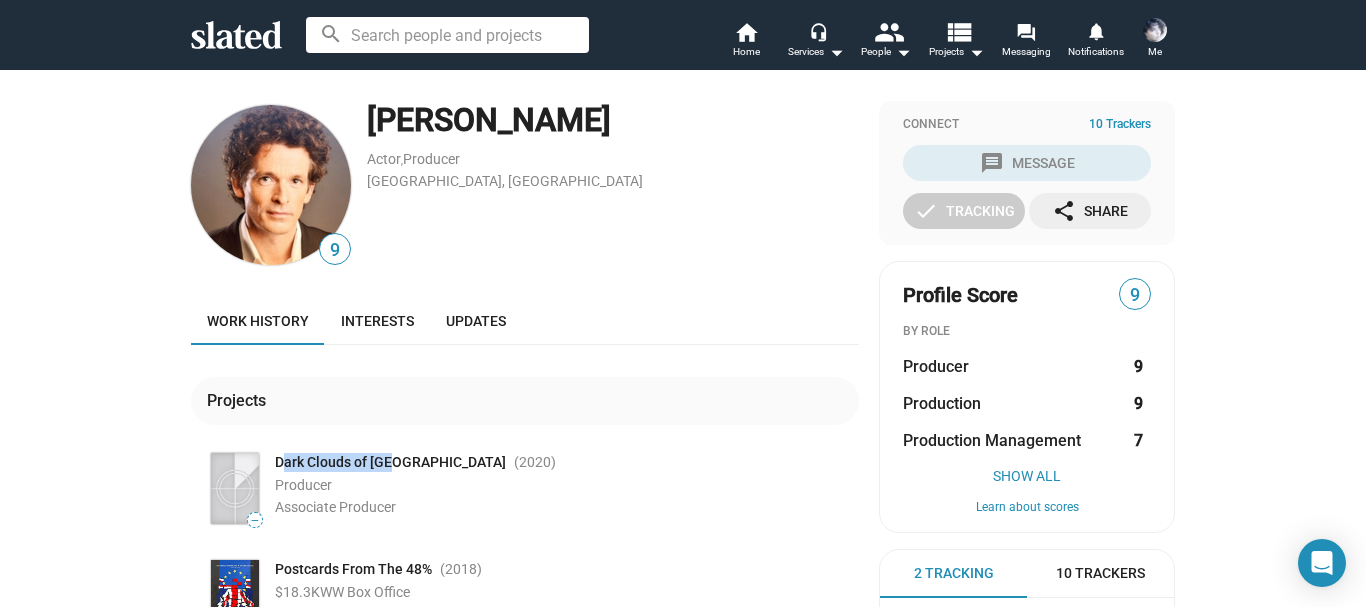 drag, startPoint x: 274, startPoint y: 460, endPoint x: 383, endPoint y: 460, distance: 109 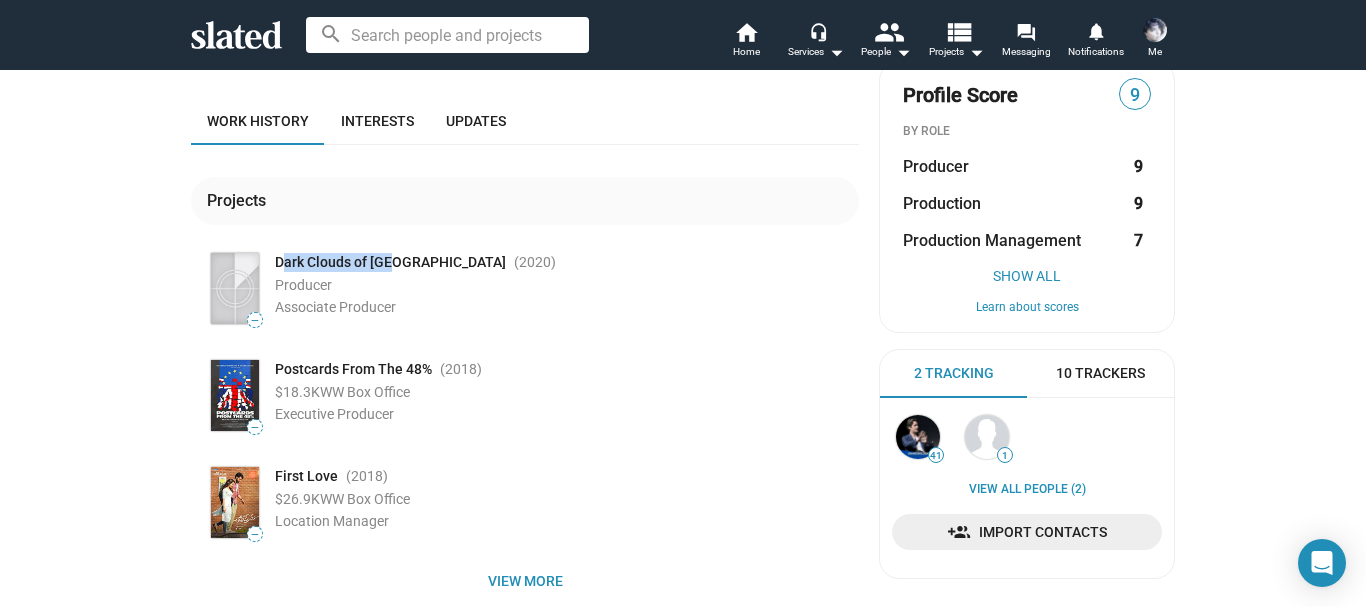 scroll, scrollTop: 300, scrollLeft: 0, axis: vertical 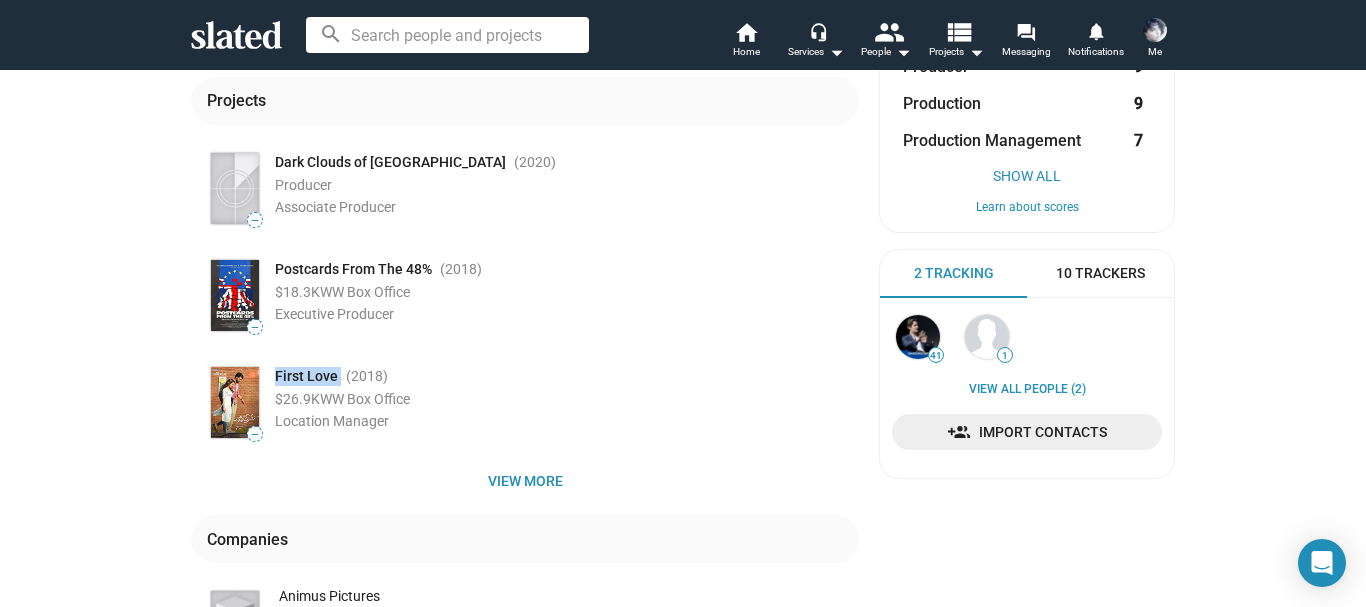 drag, startPoint x: 268, startPoint y: 372, endPoint x: 334, endPoint y: 374, distance: 66.0303 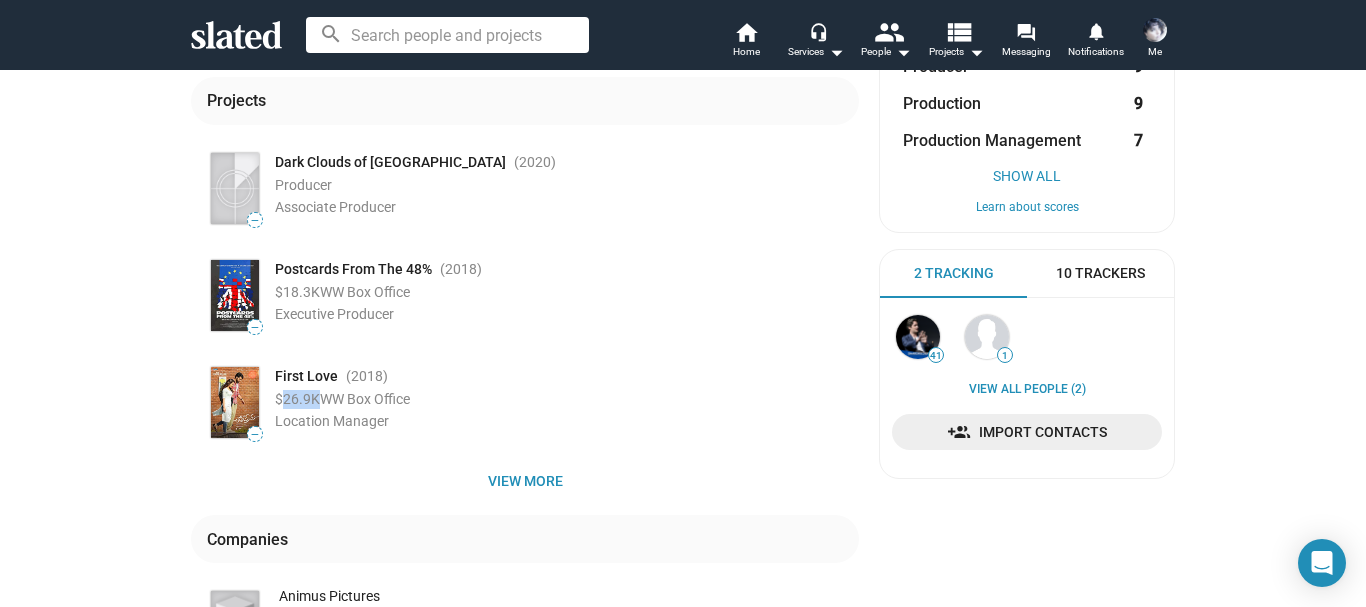drag, startPoint x: 276, startPoint y: 397, endPoint x: 308, endPoint y: 397, distance: 32 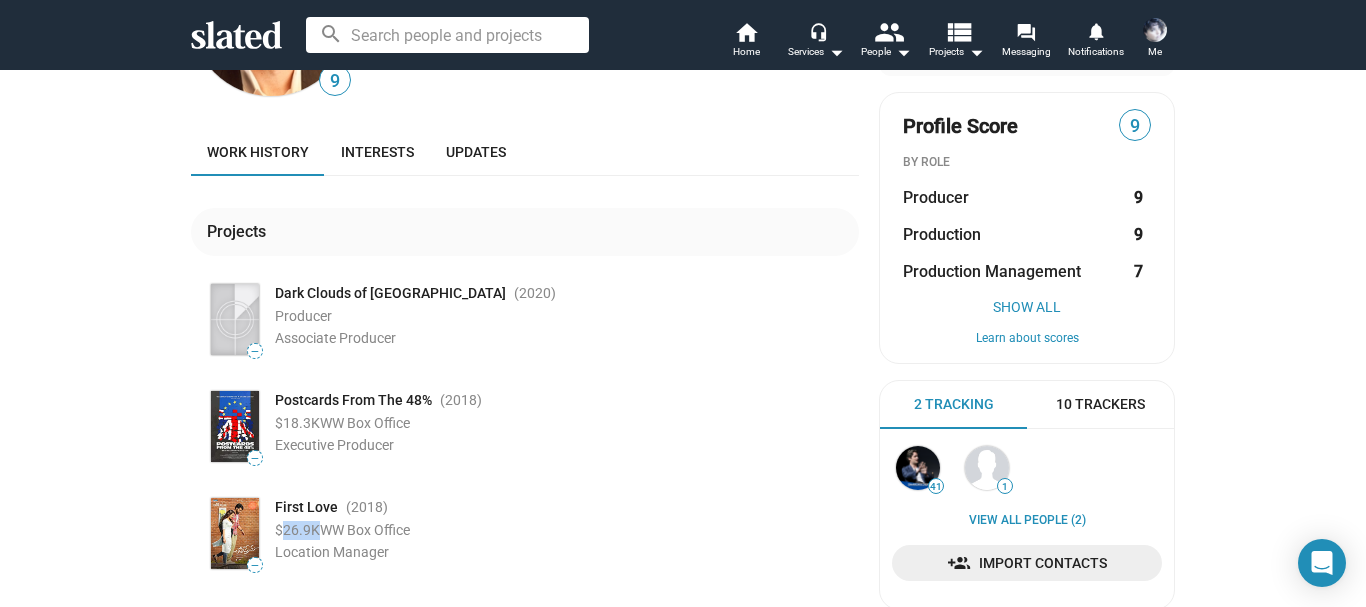scroll, scrollTop: 200, scrollLeft: 0, axis: vertical 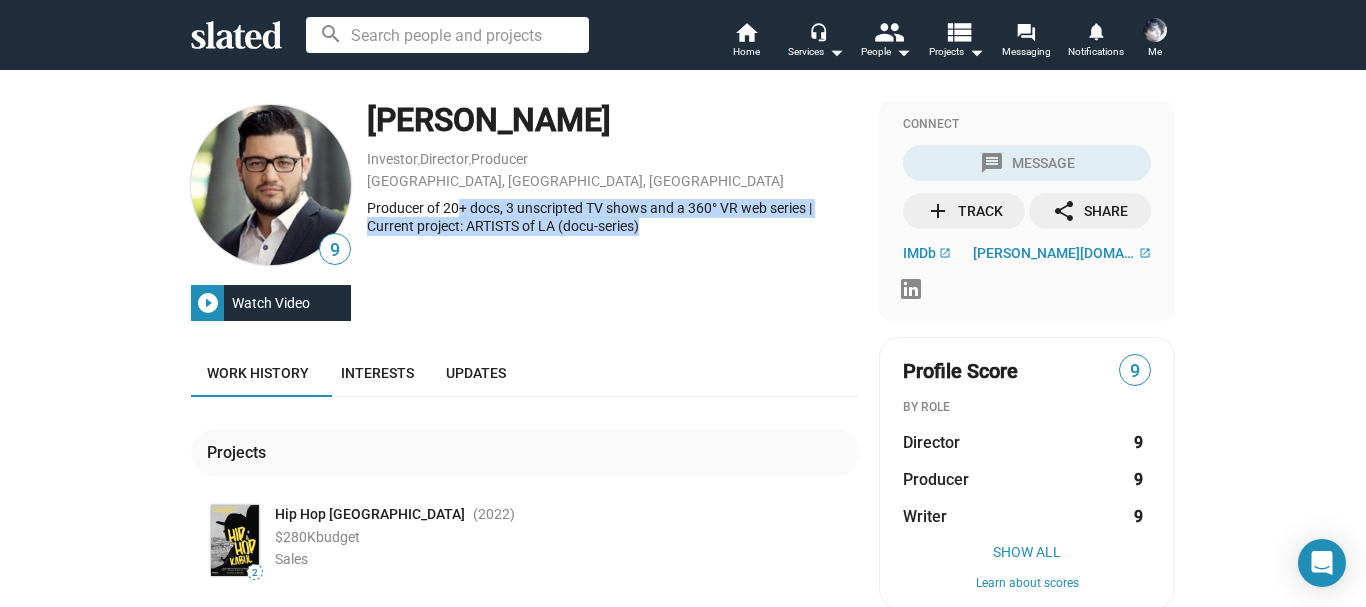 drag, startPoint x: 456, startPoint y: 206, endPoint x: 769, endPoint y: 247, distance: 315.6739 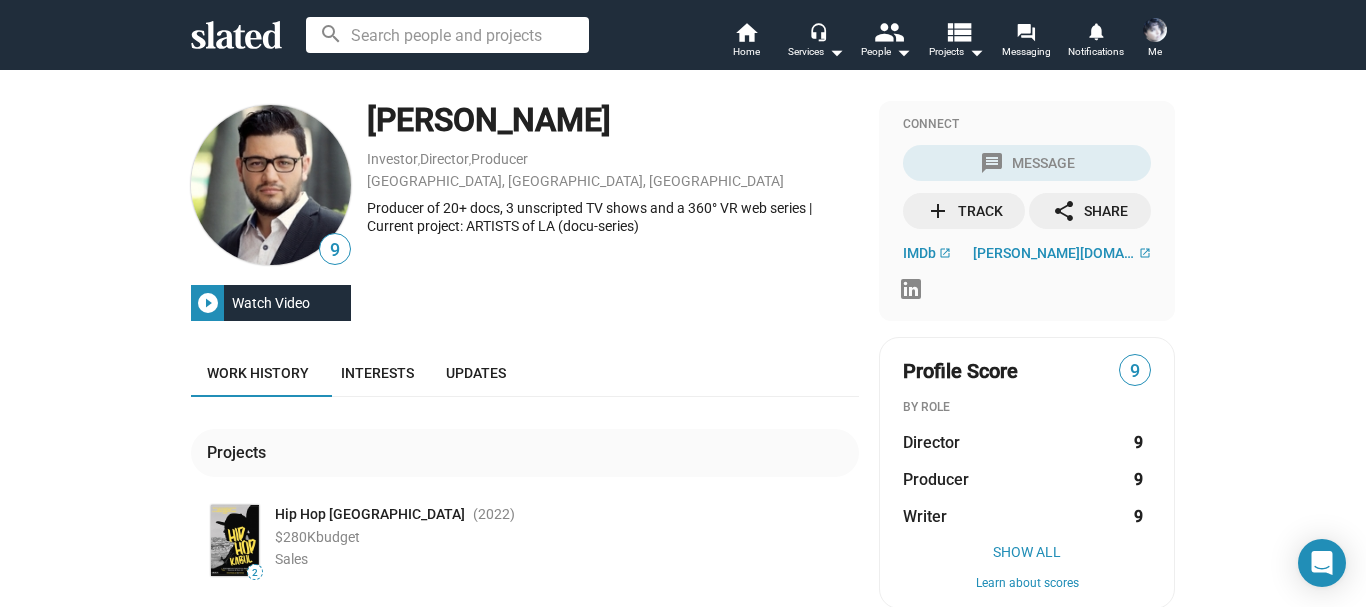 click on "9 play_circle_filled Watch Video  Misaq Kazimi  Investor ,  Director ,  Producer Los Angeles, CA, US Producer of 20+ docs, 3 unscripted TV shows and a 360° VR web series | Current project: ARTISTS of LA (docu-series) Work history Interests Updates Projects 2 Hip Hop Kabul (2022 ) $280K  budget  Sales  — Envision Unity Film Festival (2019 )  Actor  — It Takes a Village to Save a Planet (2019 )  Producer   View more  Companies — KDK Factory 17  films Producer/Distributor Pending — Dawn Breakers International Film Festival Festival Director Pending — Makhmalbaf Film House 15  films Affiliate Pending  View more   Connect  message  Message  add  Track  share Share  IMDb   open_in_new kazimi.co   open_in_new Profile Score 9 BY ROLE Director 9 Producer 9 Writer 9  Show All  Learn about scores" at bounding box center [683, 676] 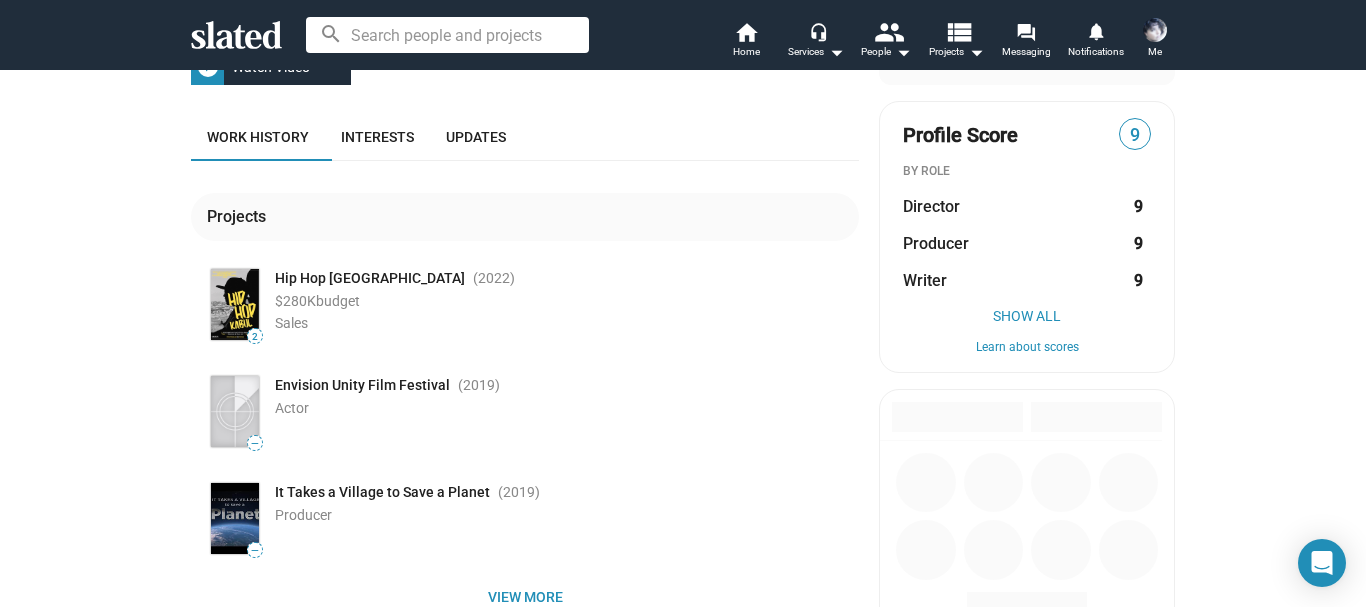 scroll, scrollTop: 300, scrollLeft: 0, axis: vertical 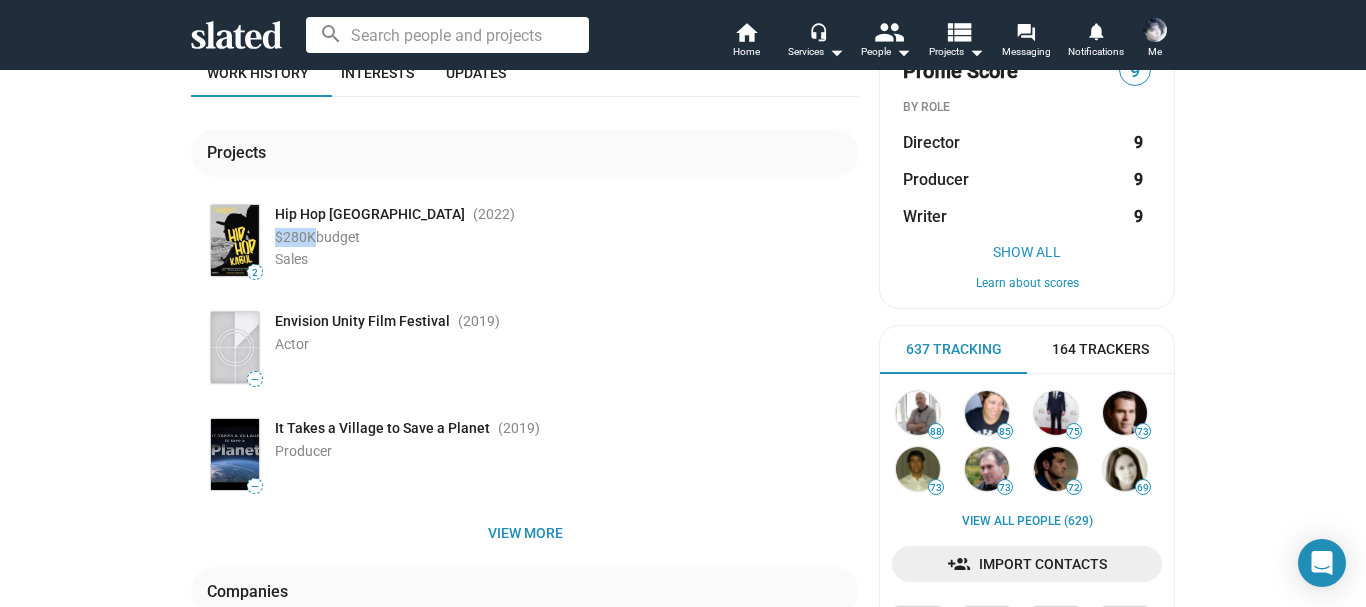 drag, startPoint x: 268, startPoint y: 237, endPoint x: 308, endPoint y: 234, distance: 40.112343 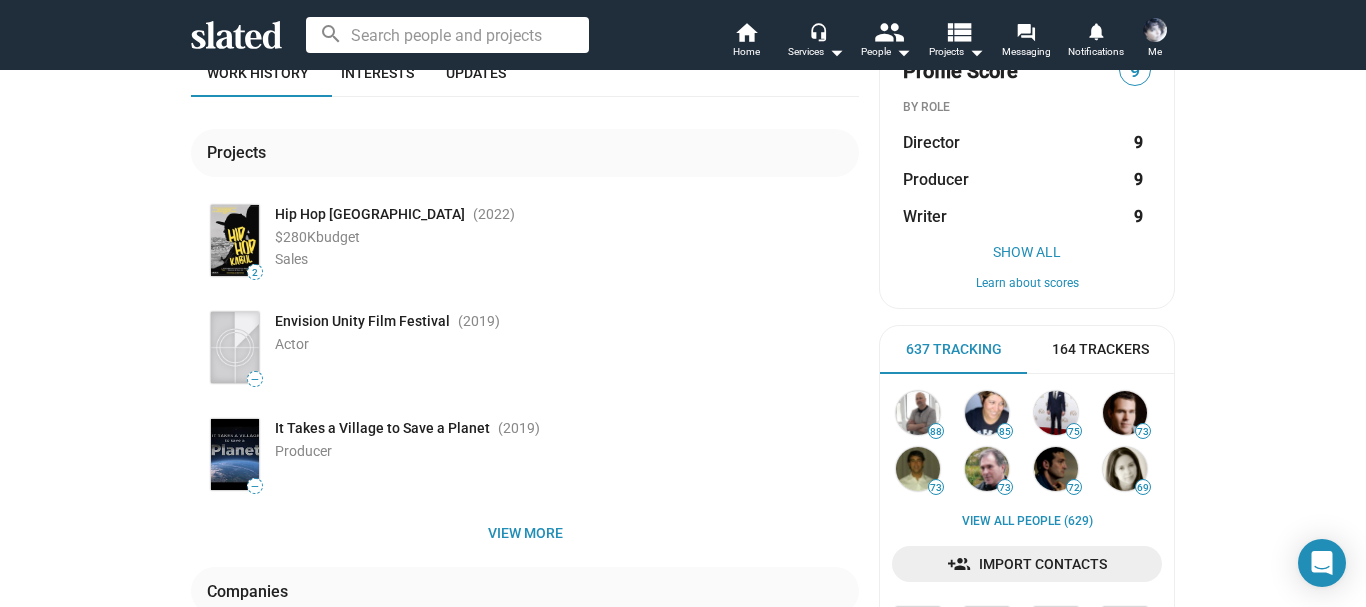 click on "Actor" 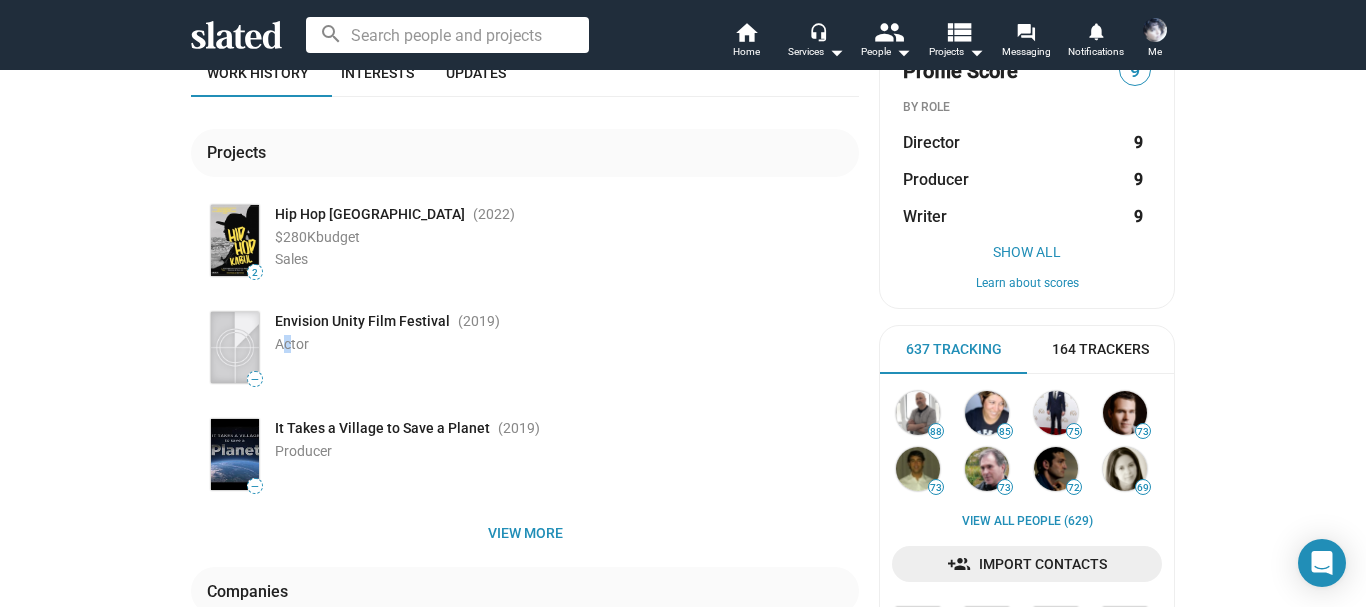 click on "Actor" 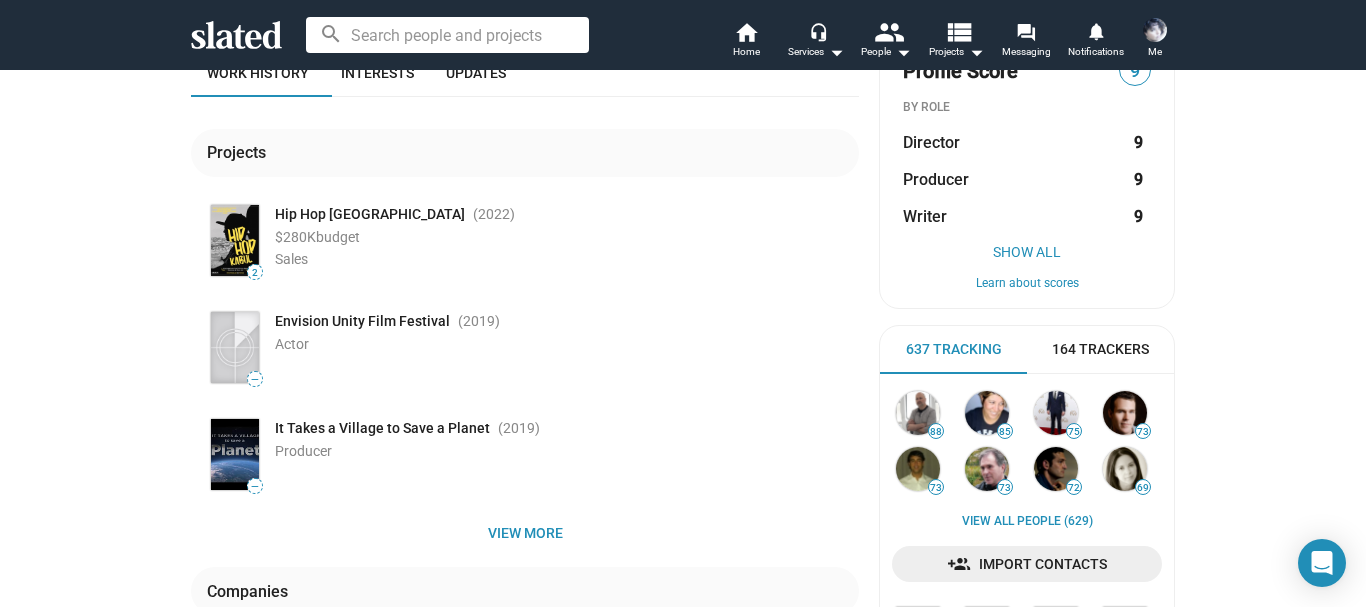click on "Producer" 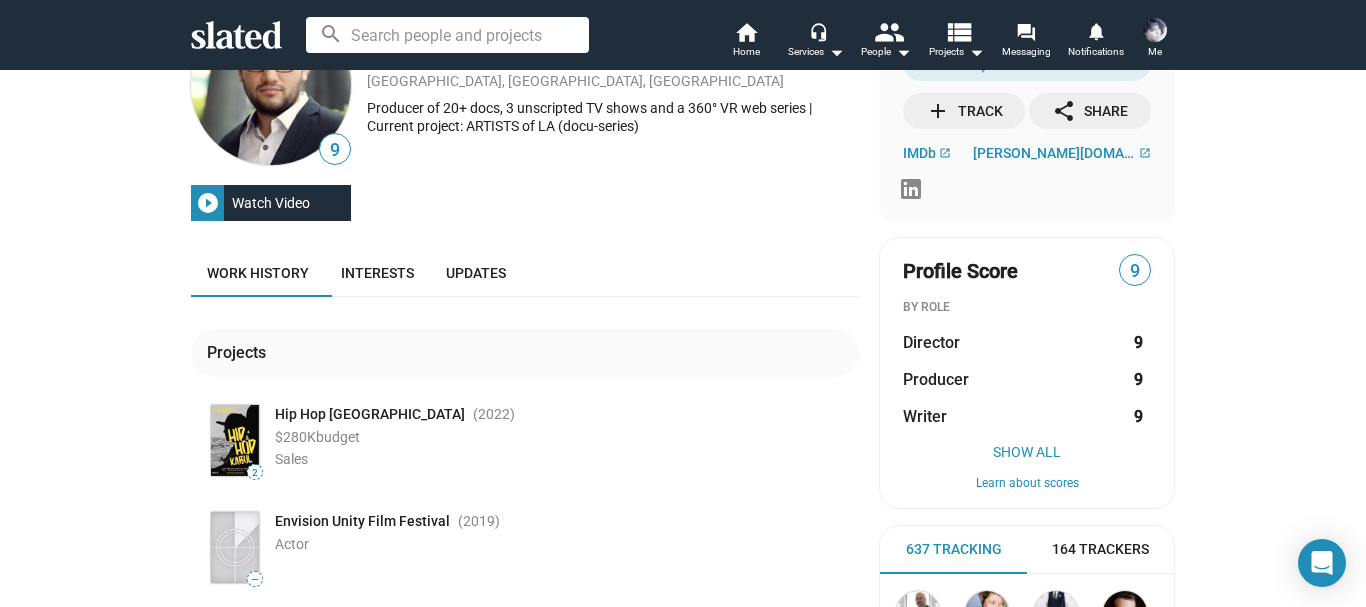 scroll, scrollTop: 0, scrollLeft: 0, axis: both 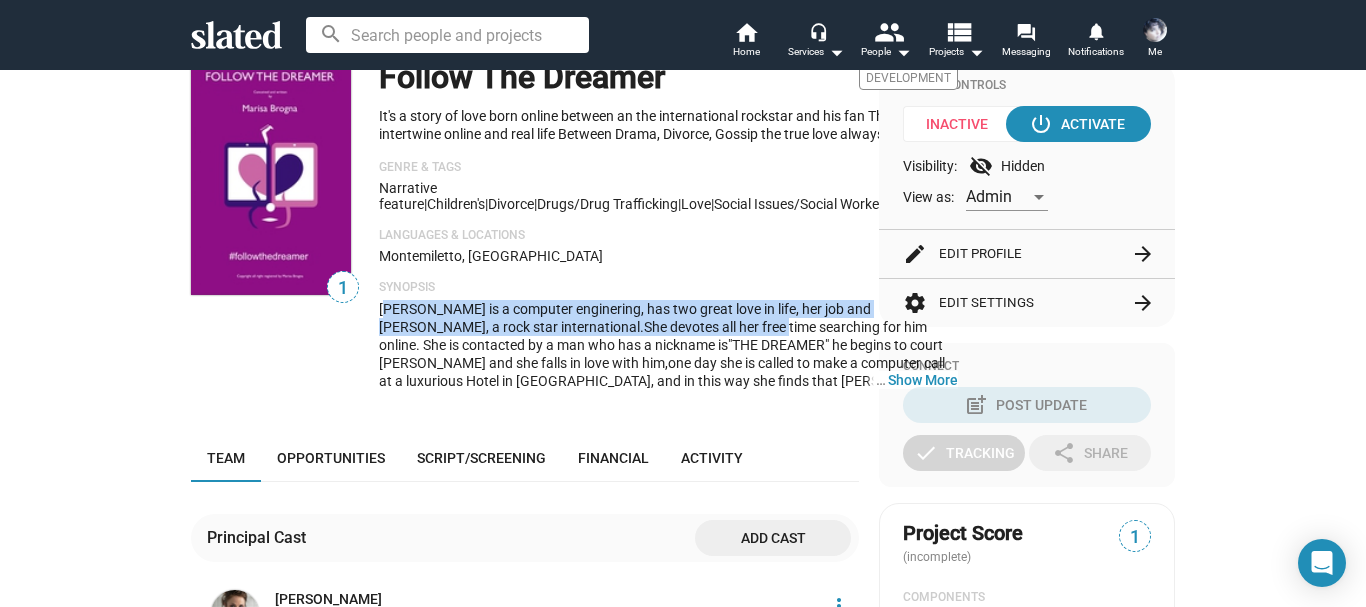 drag, startPoint x: 380, startPoint y: 338, endPoint x: 787, endPoint y: 342, distance: 407.01965 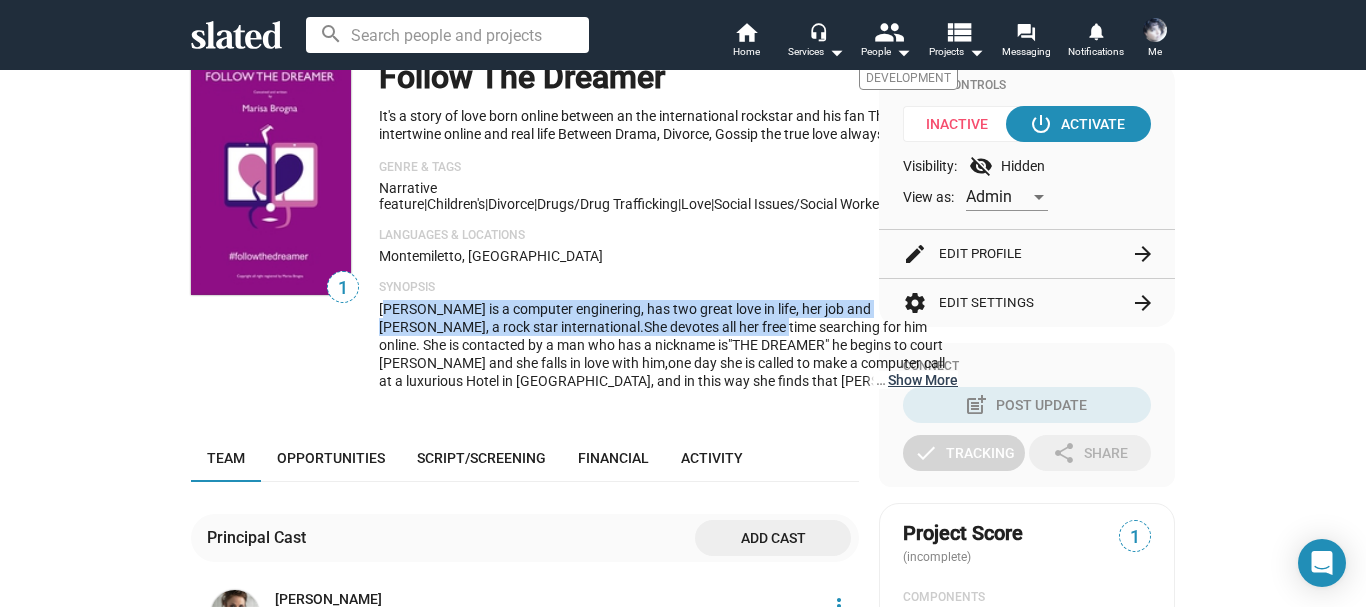 drag, startPoint x: 813, startPoint y: 400, endPoint x: 655, endPoint y: 410, distance: 158.31615 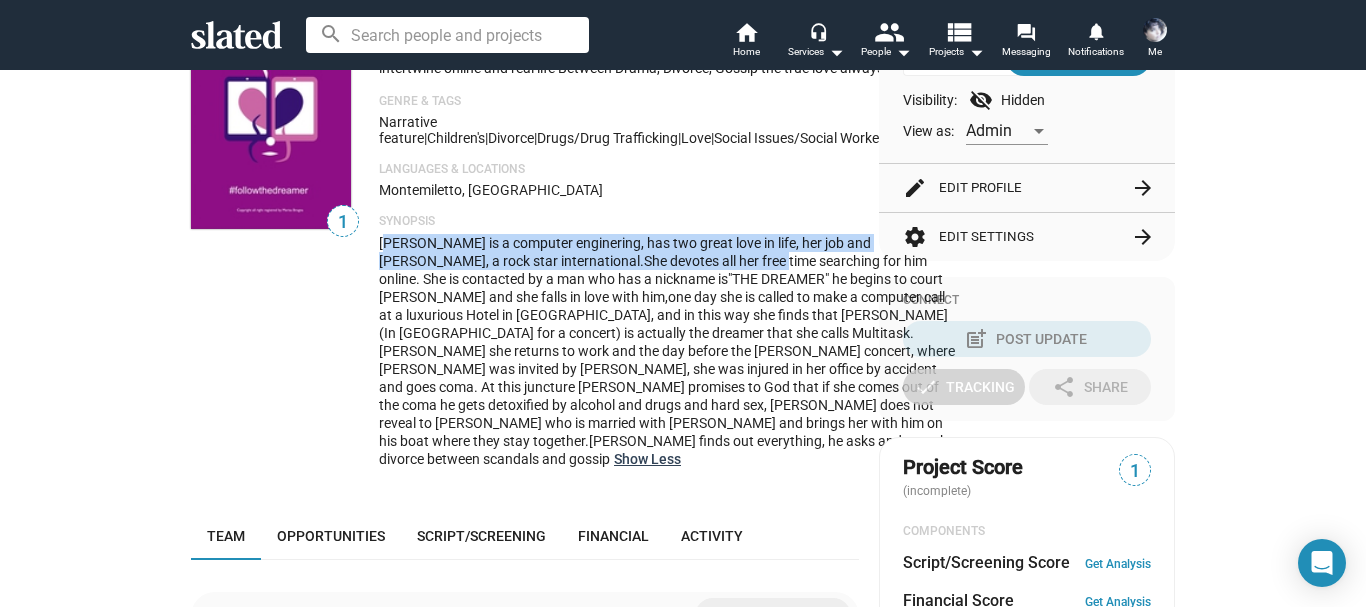 scroll, scrollTop: 300, scrollLeft: 0, axis: vertical 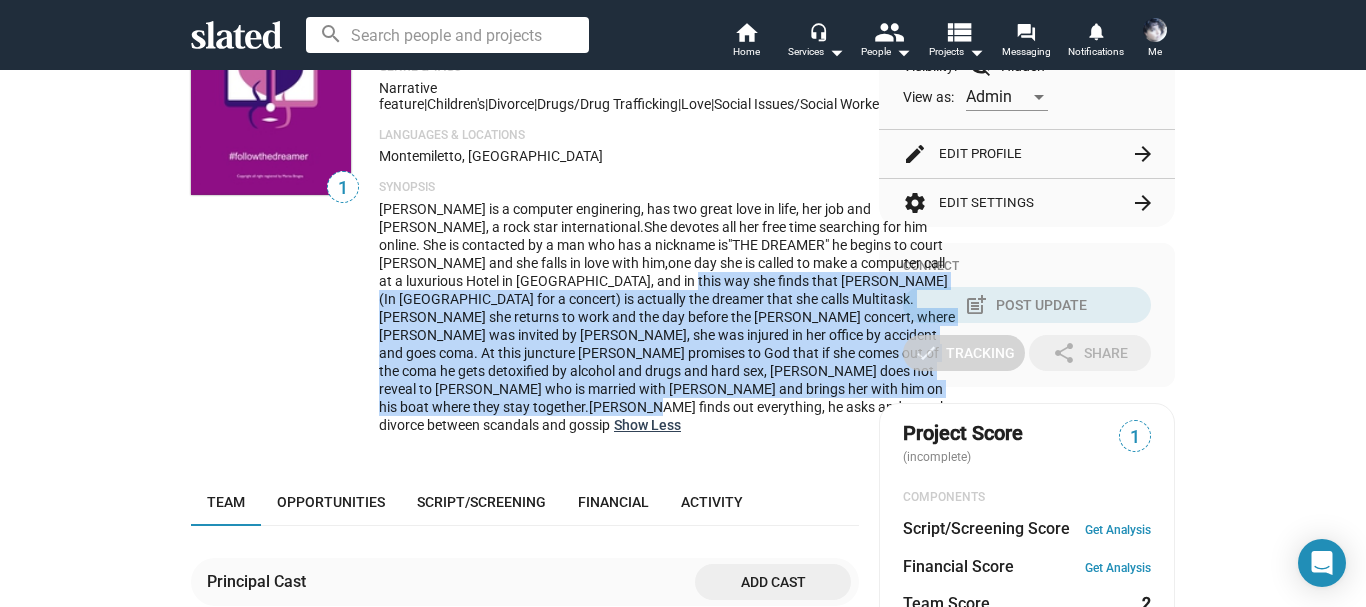 drag, startPoint x: 584, startPoint y: 315, endPoint x: 612, endPoint y: 460, distance: 147.67871 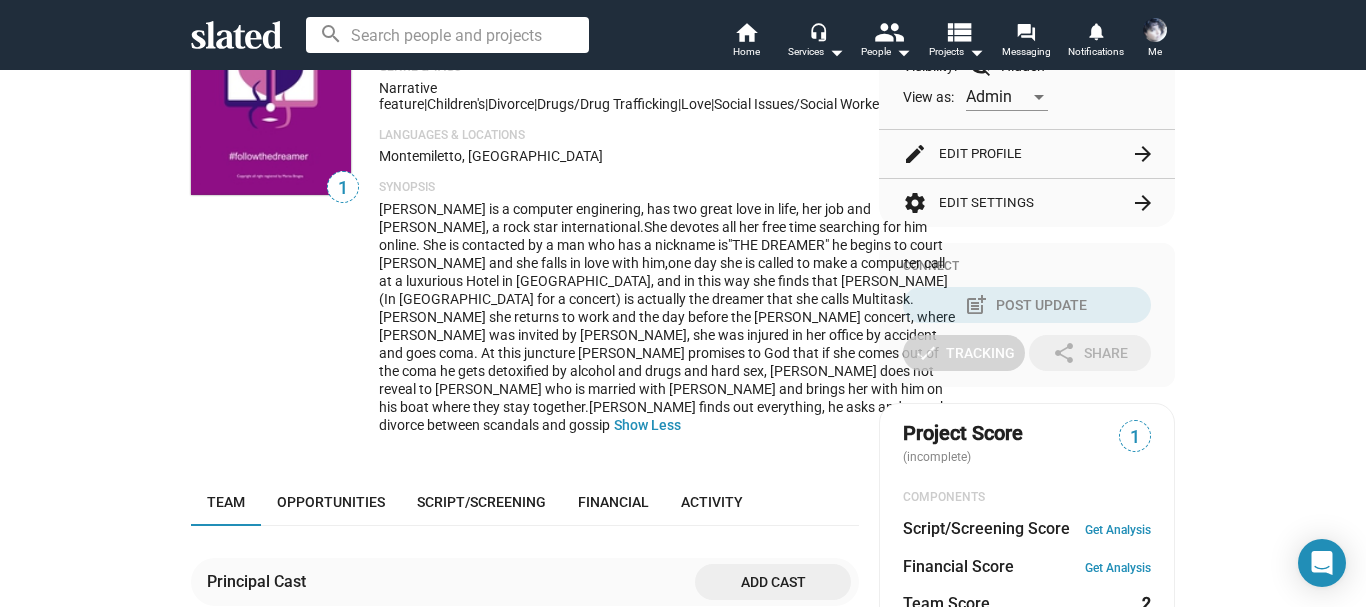 click on "1" 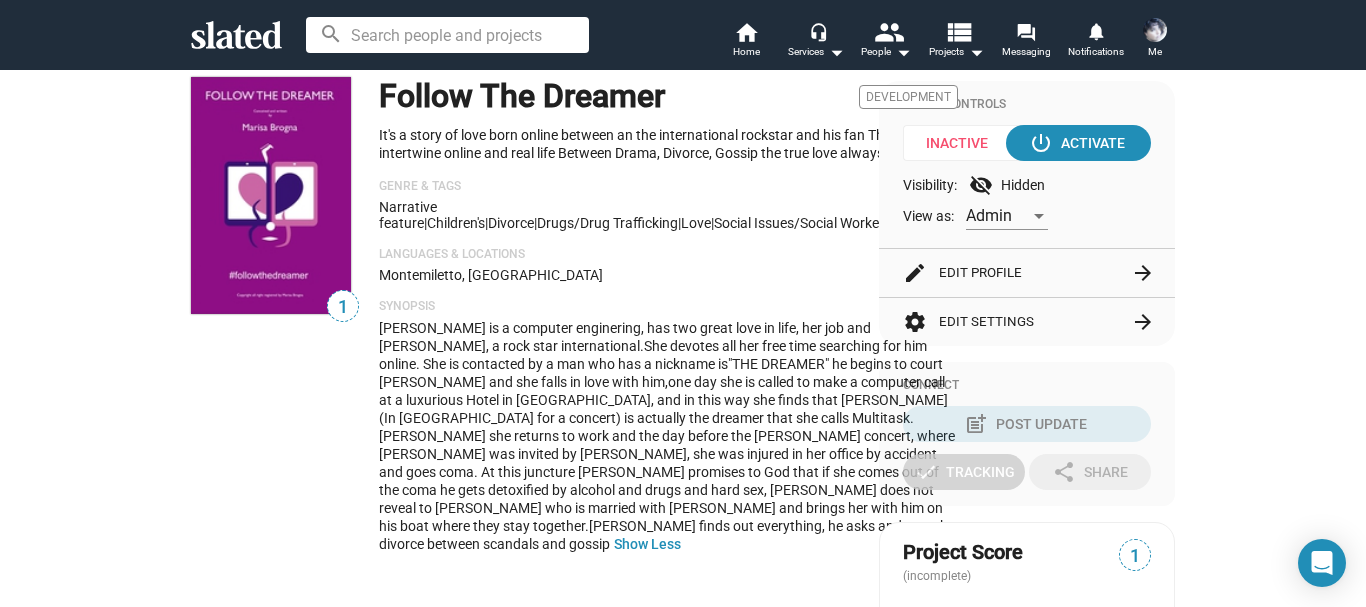 scroll, scrollTop: 200, scrollLeft: 0, axis: vertical 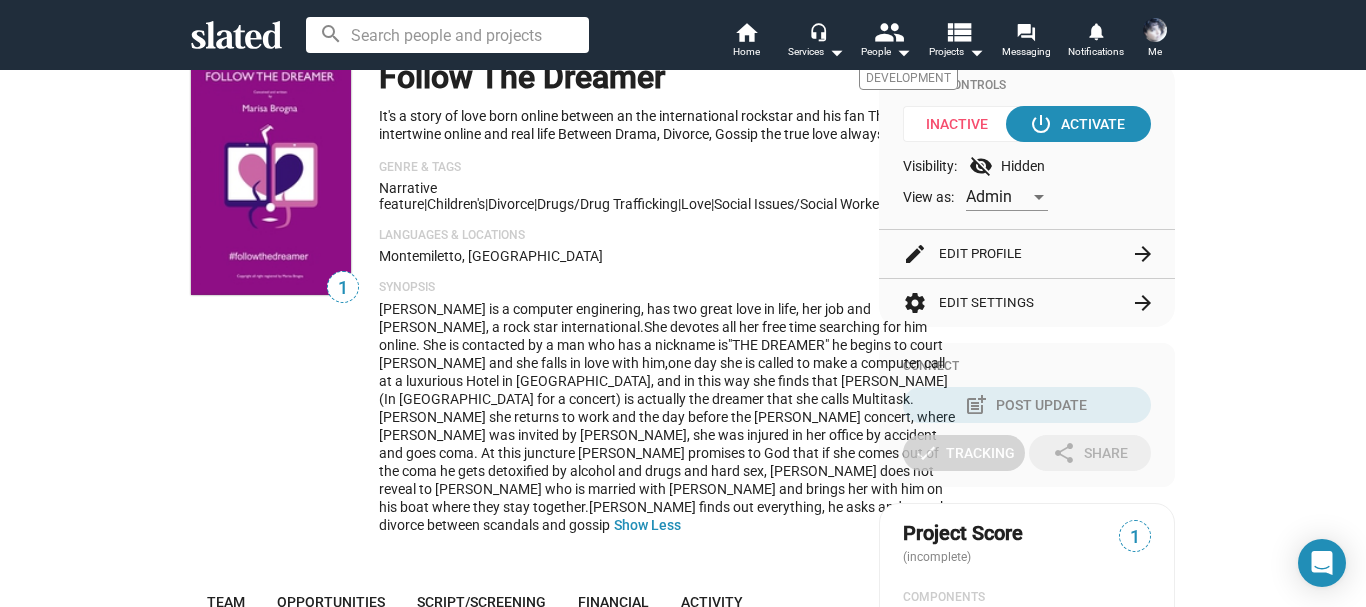 click at bounding box center [1155, 30] 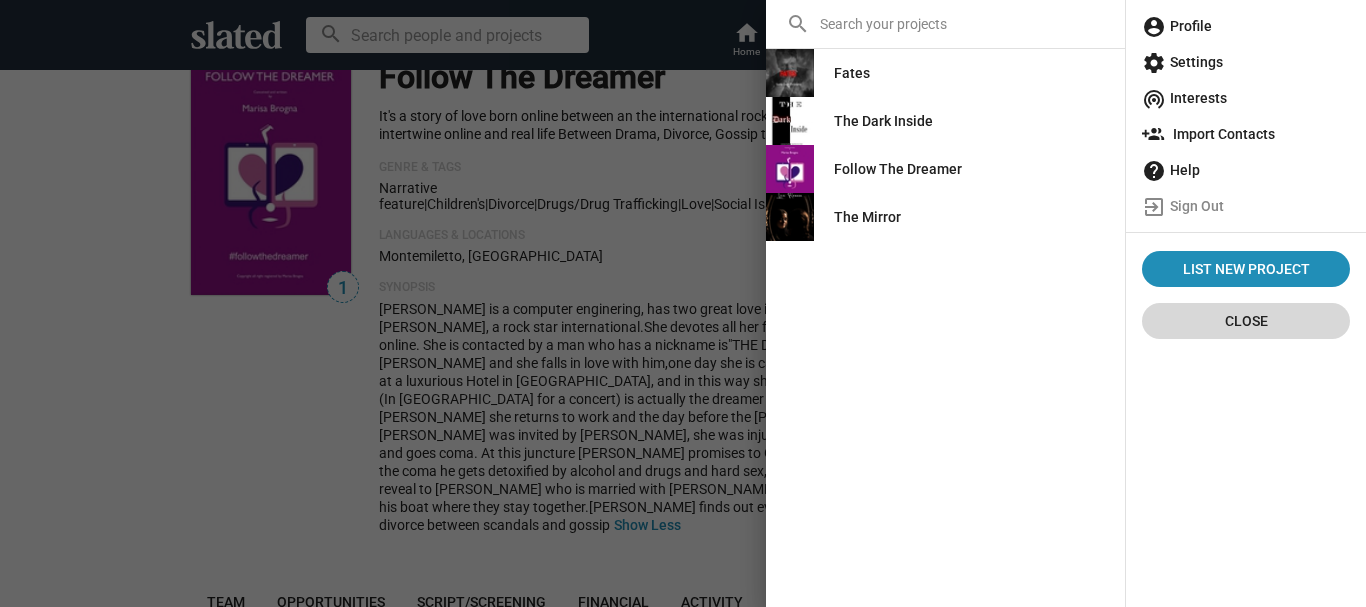 click on "Close" 